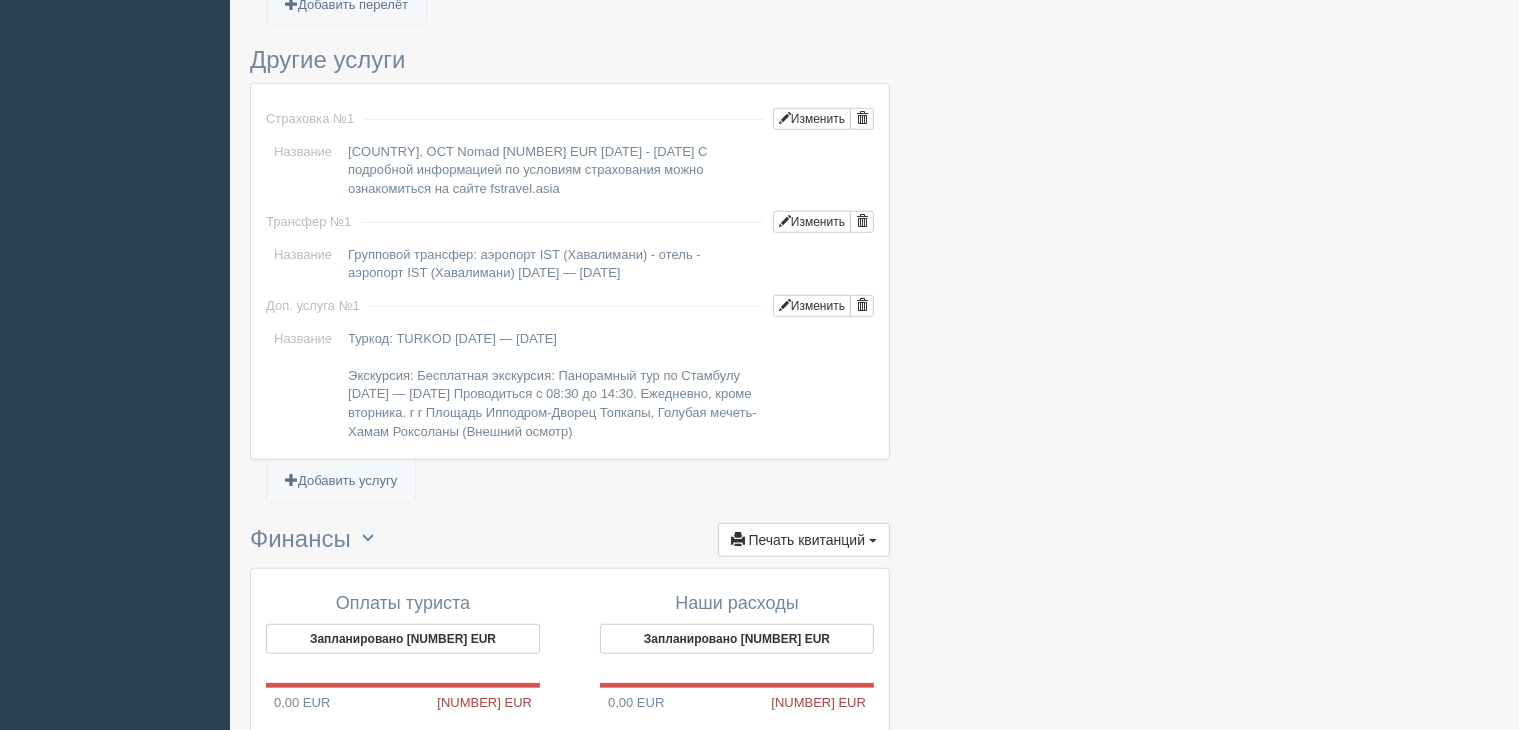 scroll, scrollTop: 1680, scrollLeft: 0, axis: vertical 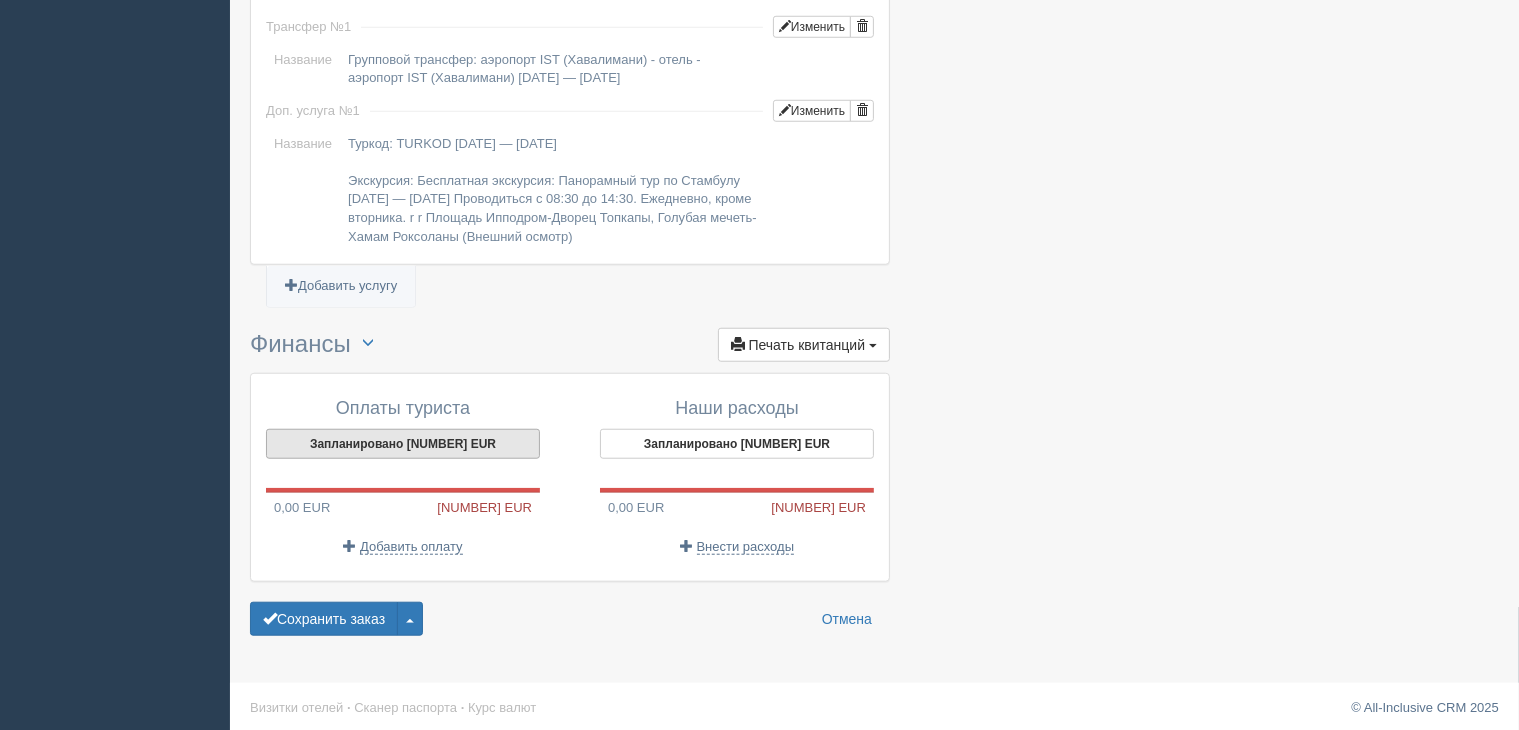 click on "Запланировано [NUMBER] EUR" at bounding box center [403, 444] 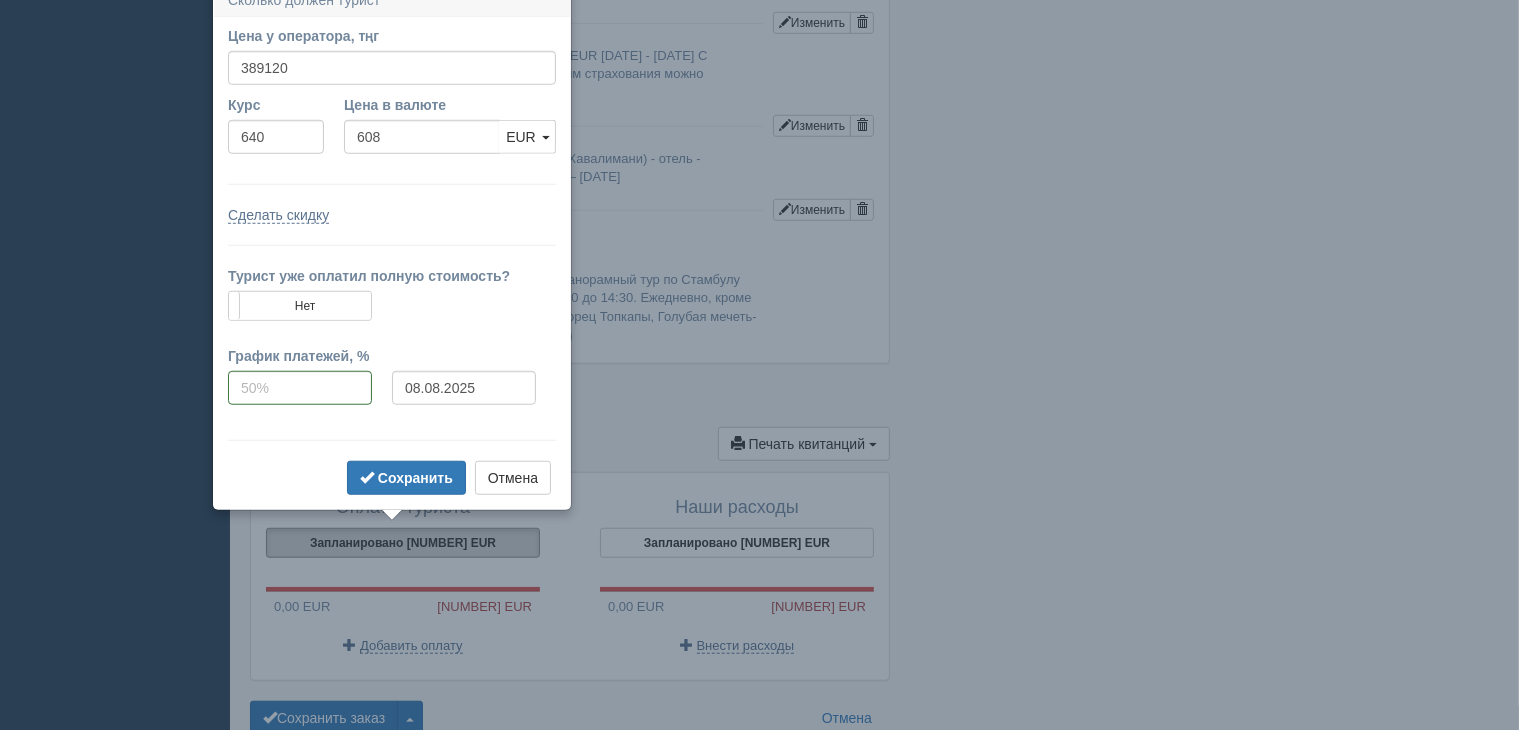 scroll, scrollTop: 1564, scrollLeft: 0, axis: vertical 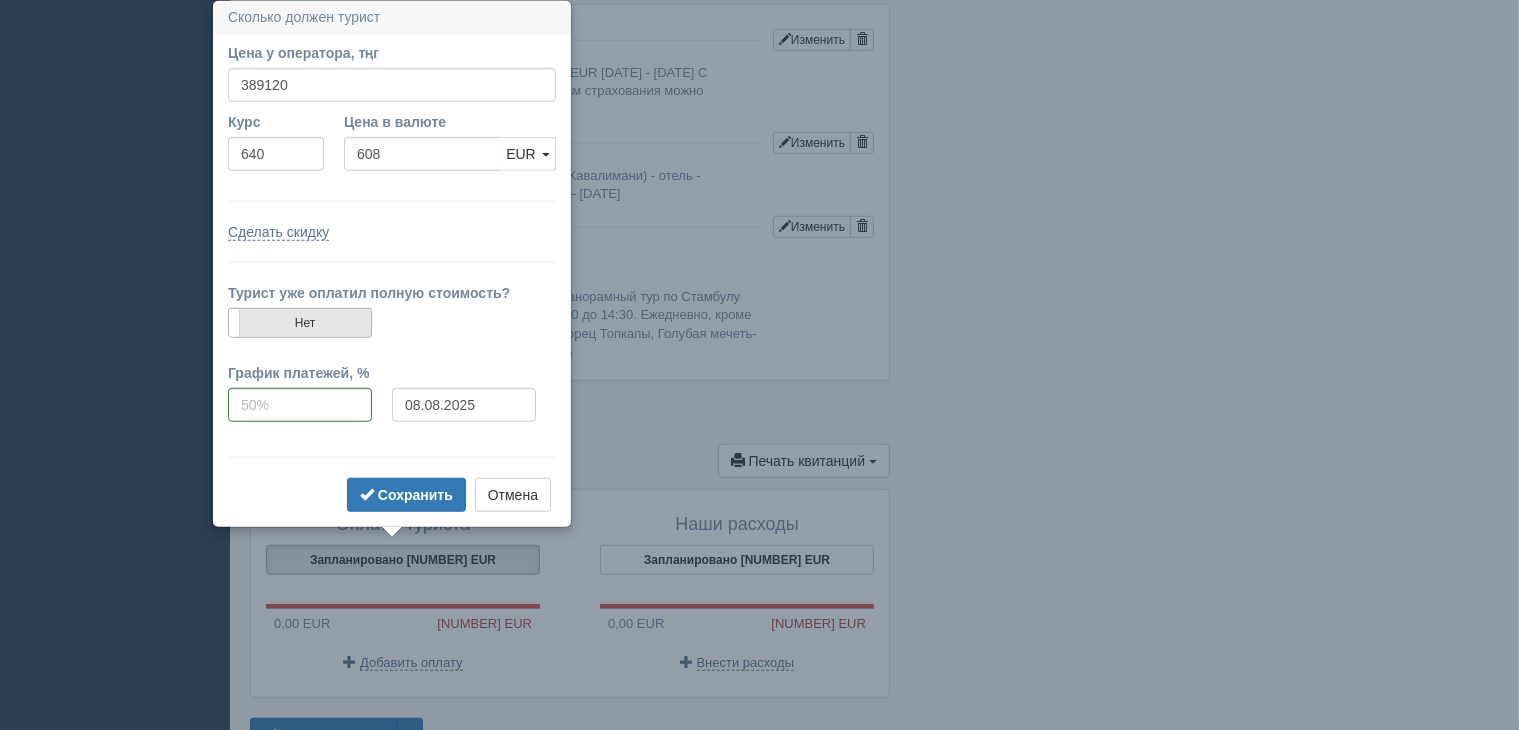 click on "Нет" at bounding box center [300, 323] 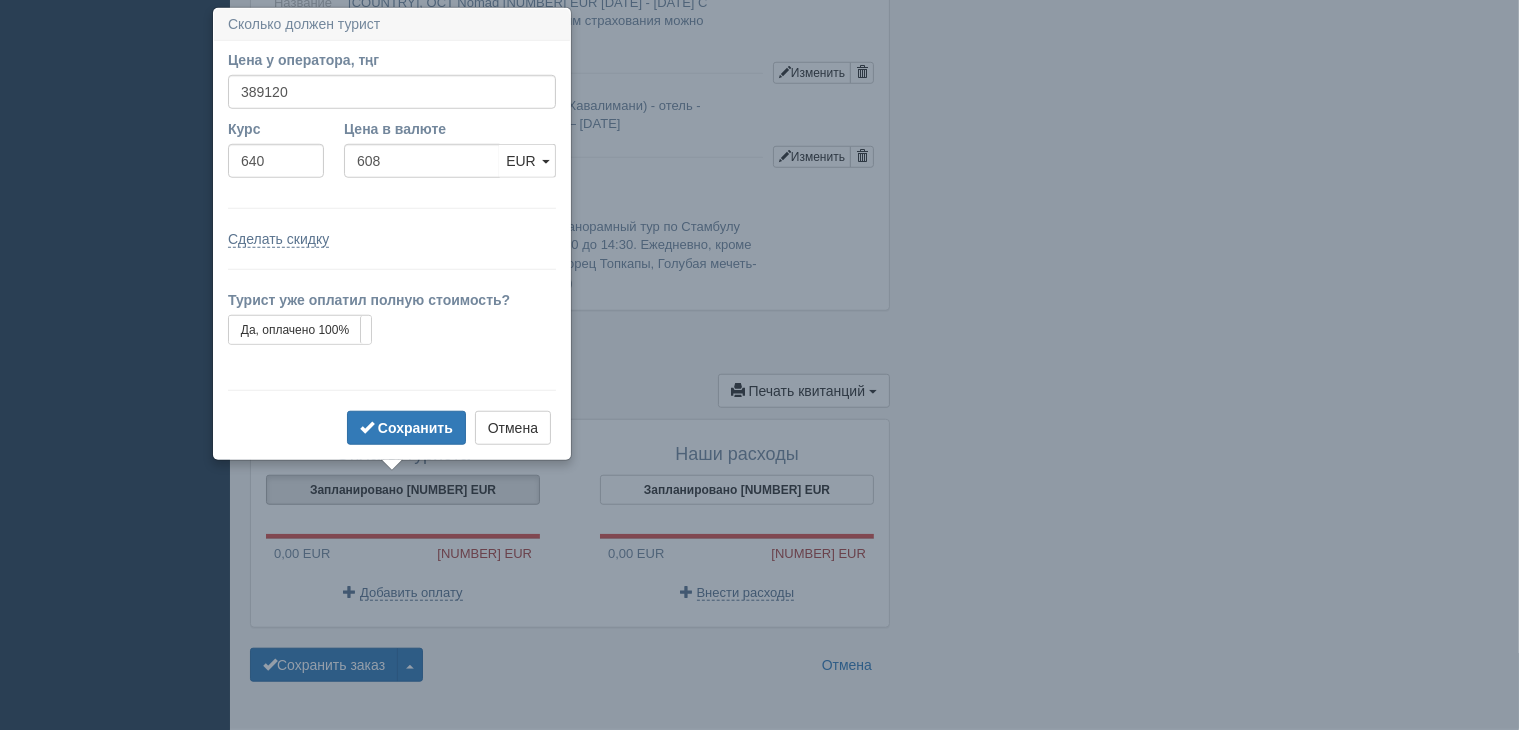 scroll, scrollTop: 1640, scrollLeft: 0, axis: vertical 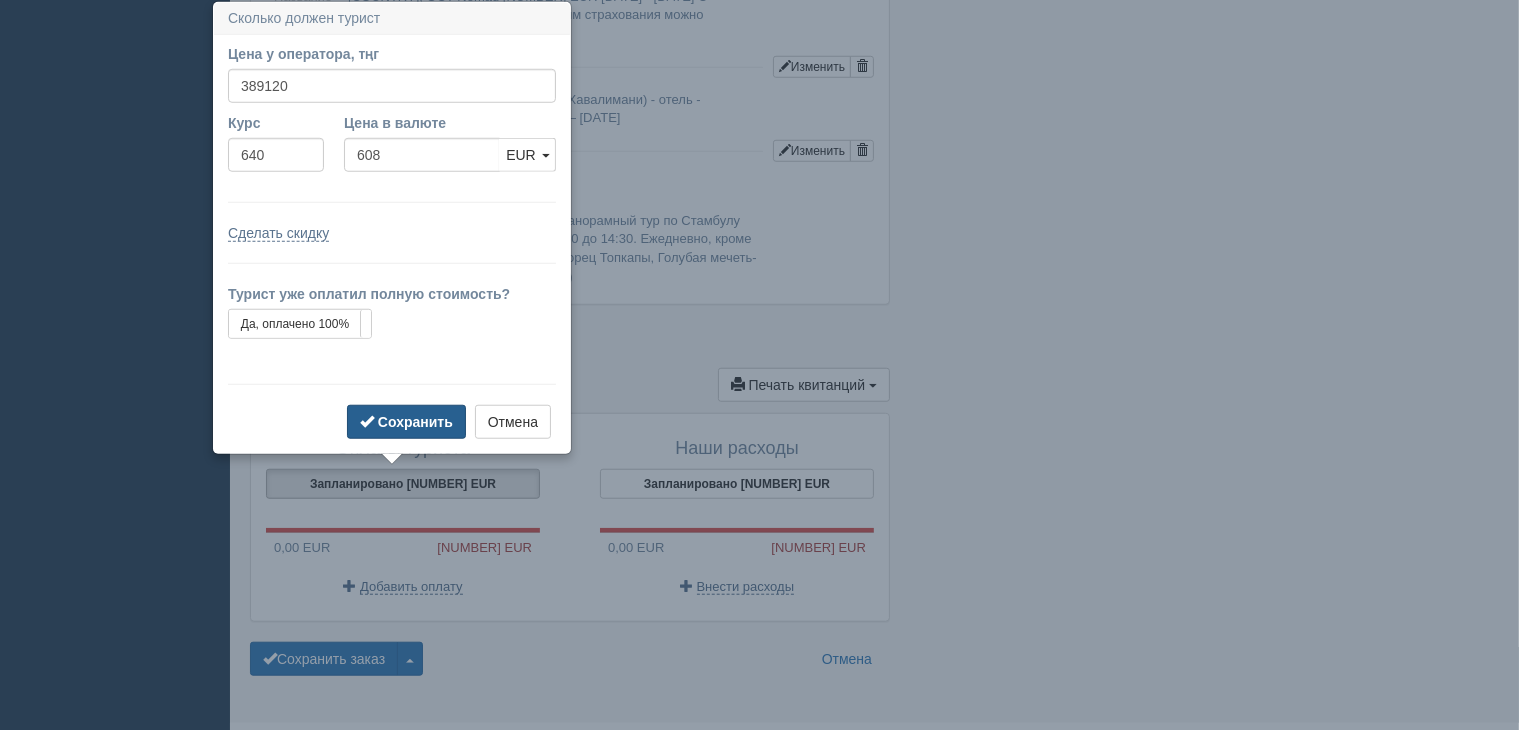 click on "Сохранить" at bounding box center [415, 422] 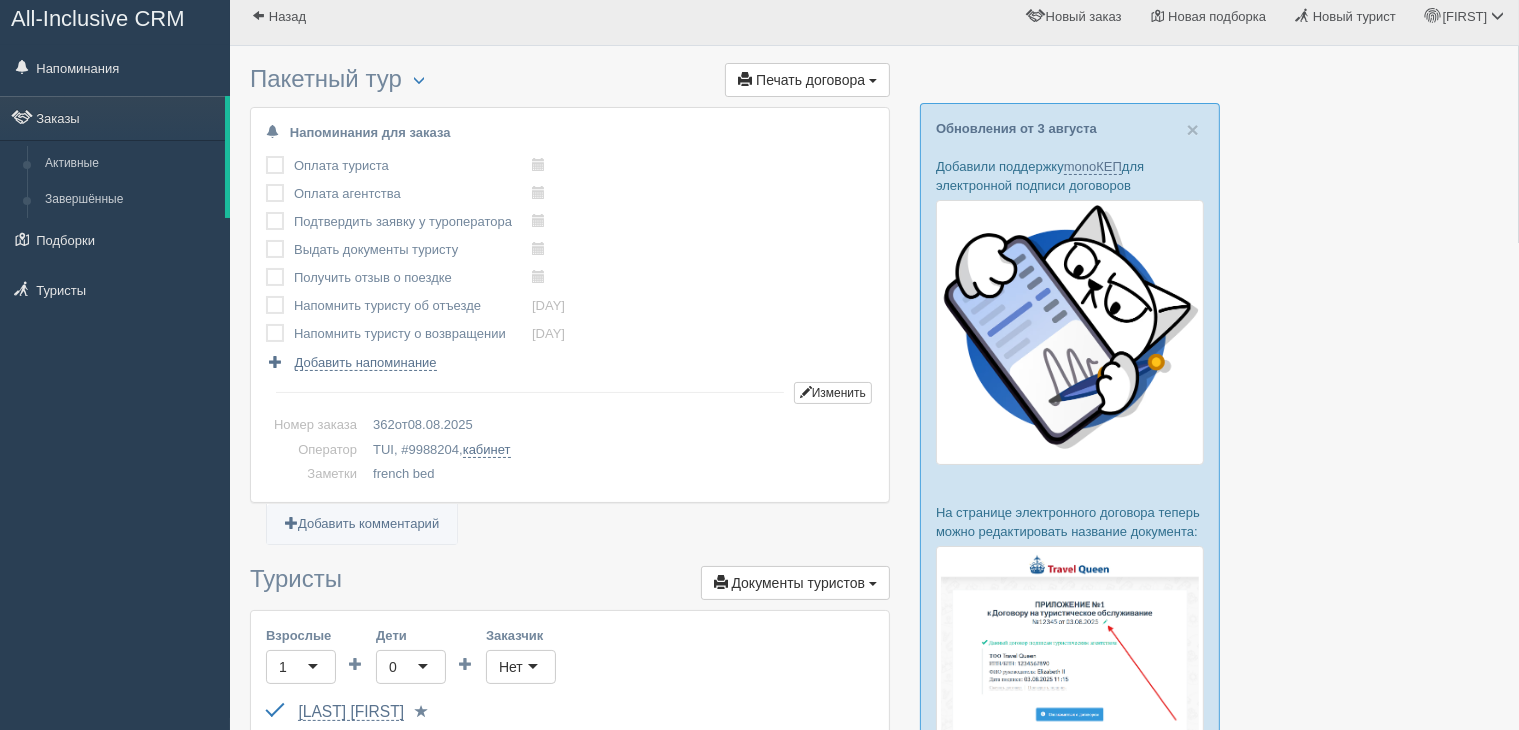 scroll, scrollTop: 0, scrollLeft: 0, axis: both 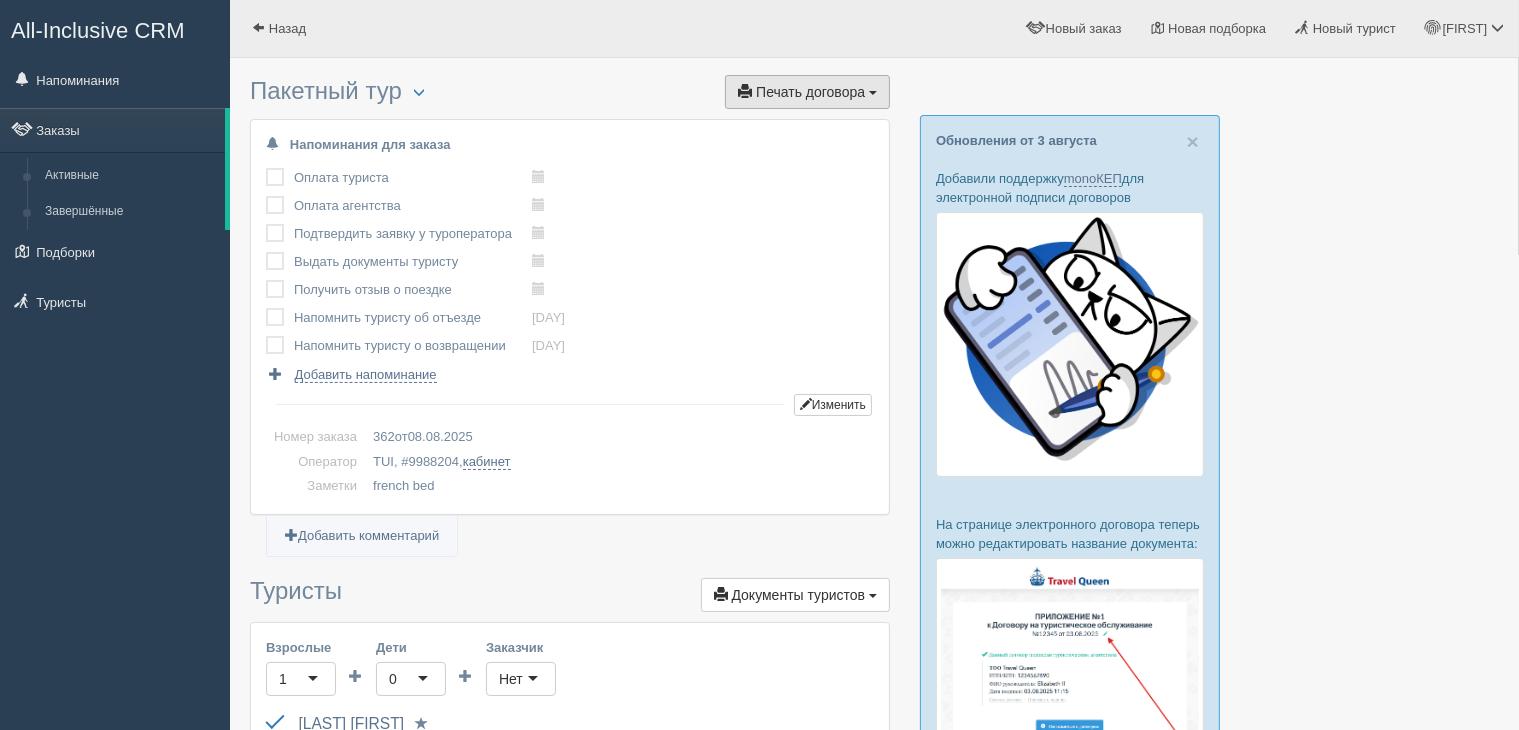 click on "Печать договора" at bounding box center [810, 92] 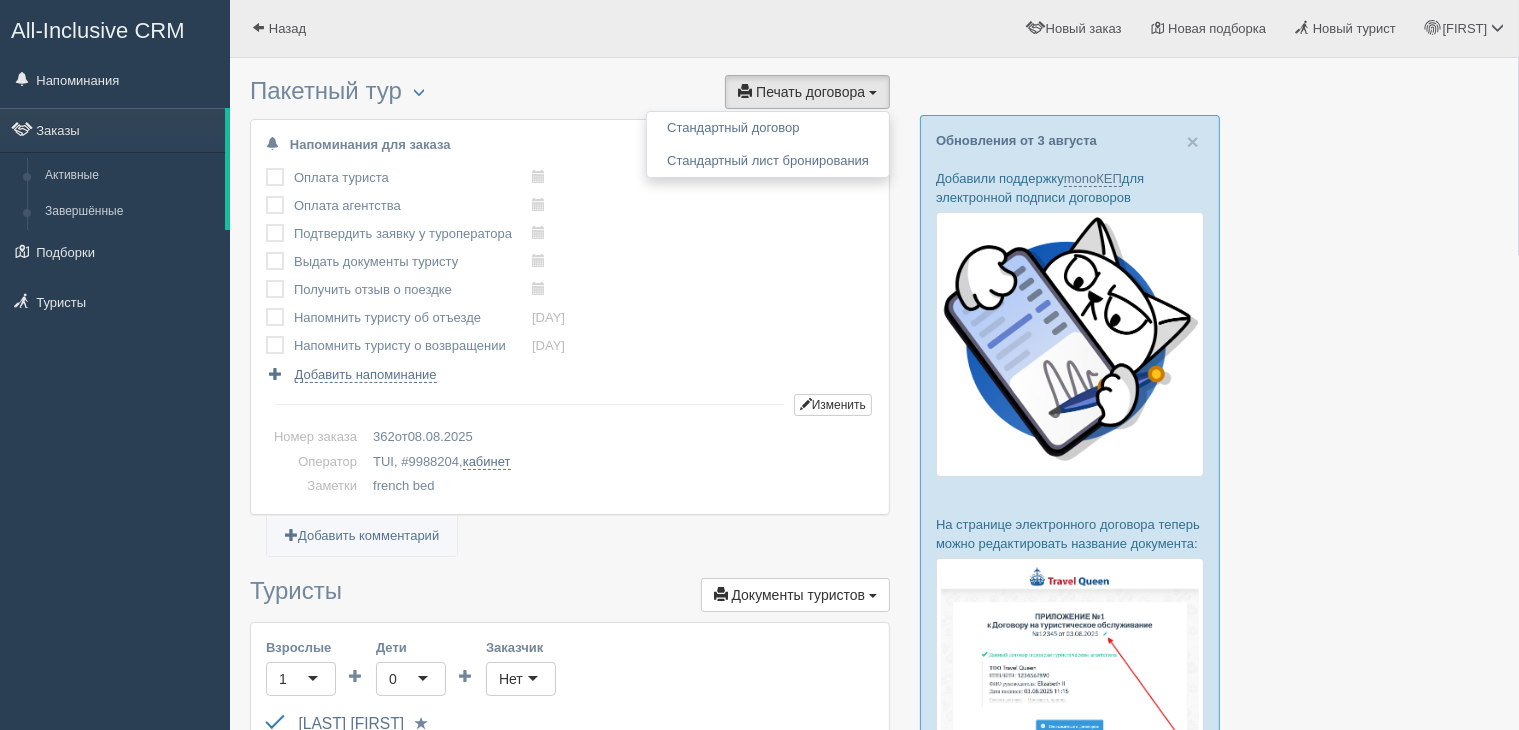 click at bounding box center (874, 1258) 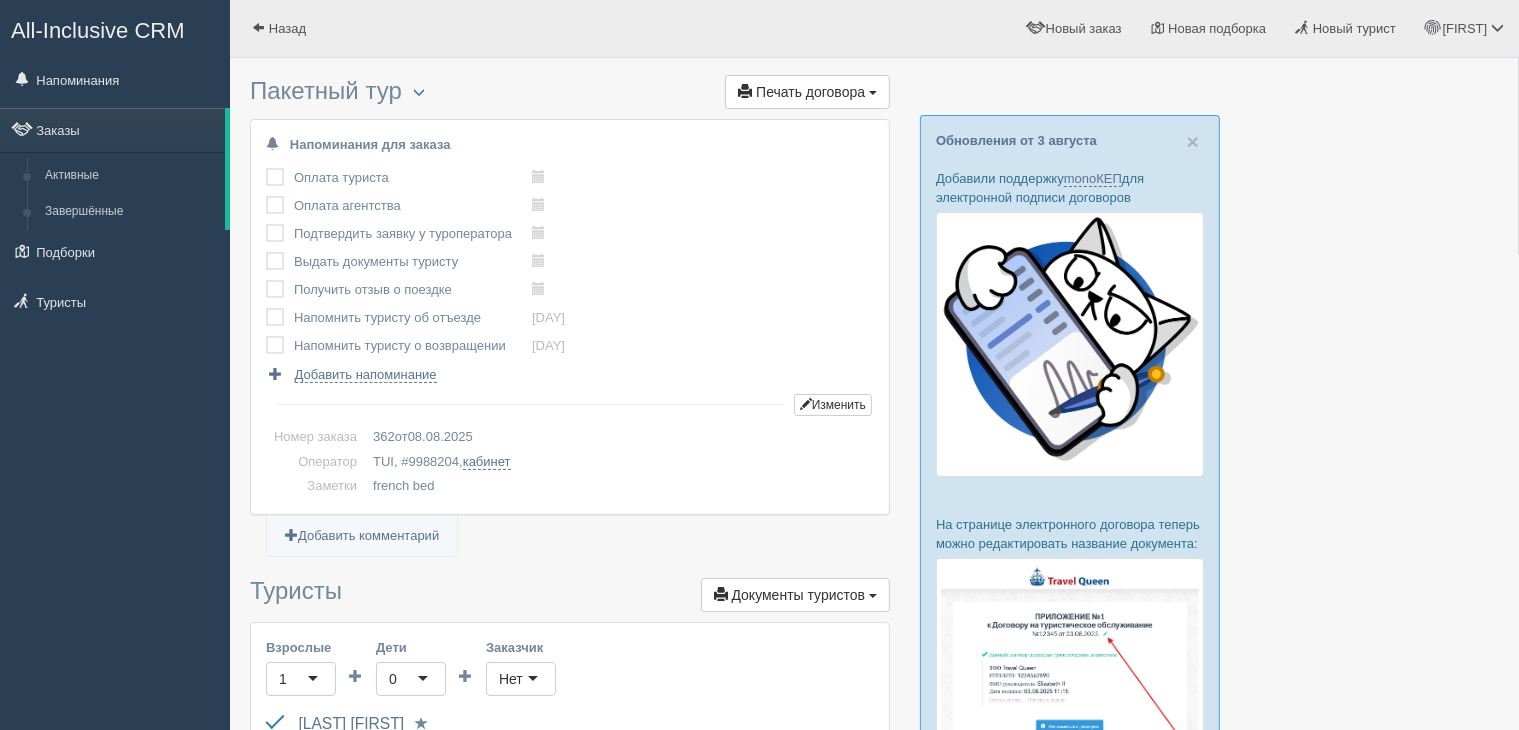 drag, startPoint x: 1350, startPoint y: 167, endPoint x: 1352, endPoint y: 205, distance: 38.052597 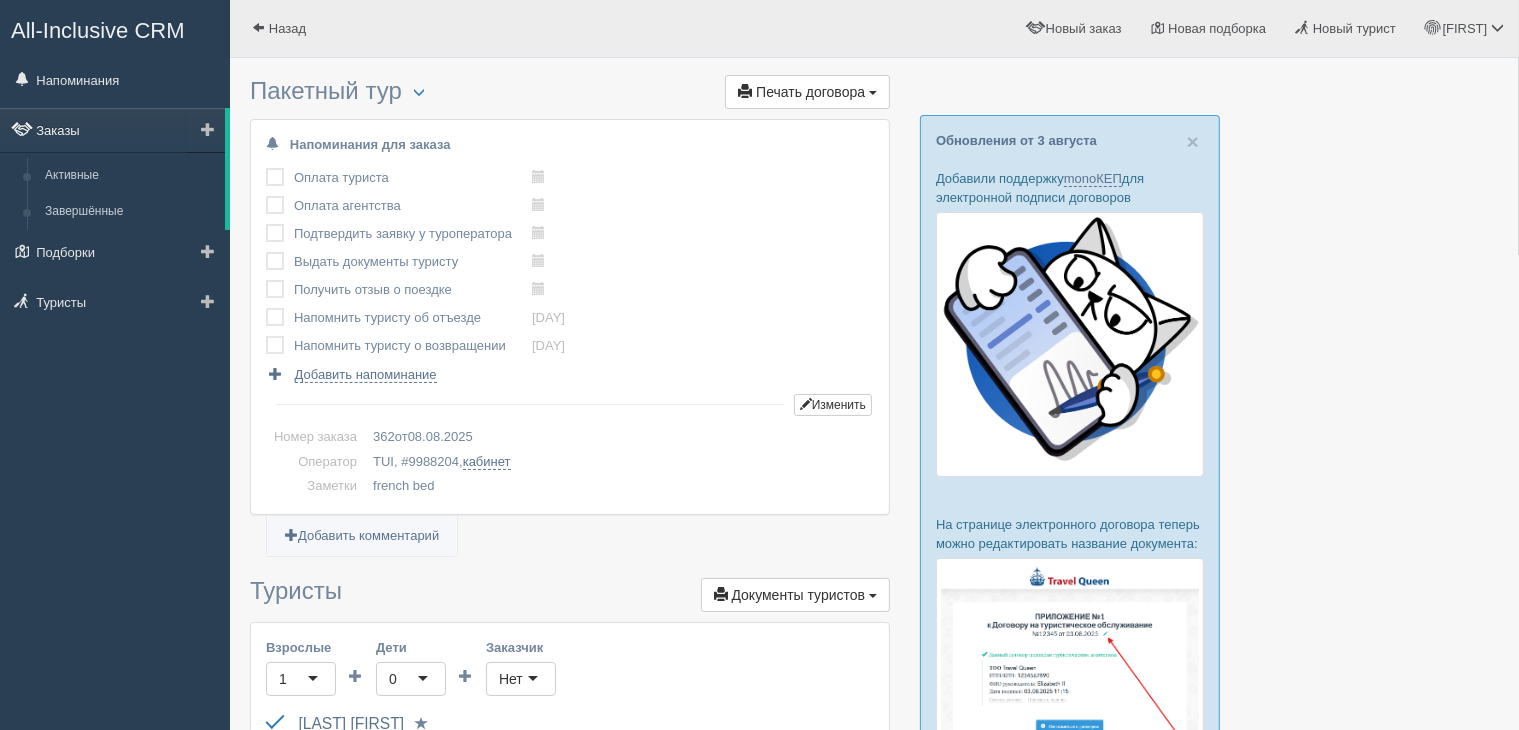 click on "Заказы" at bounding box center (112, 130) 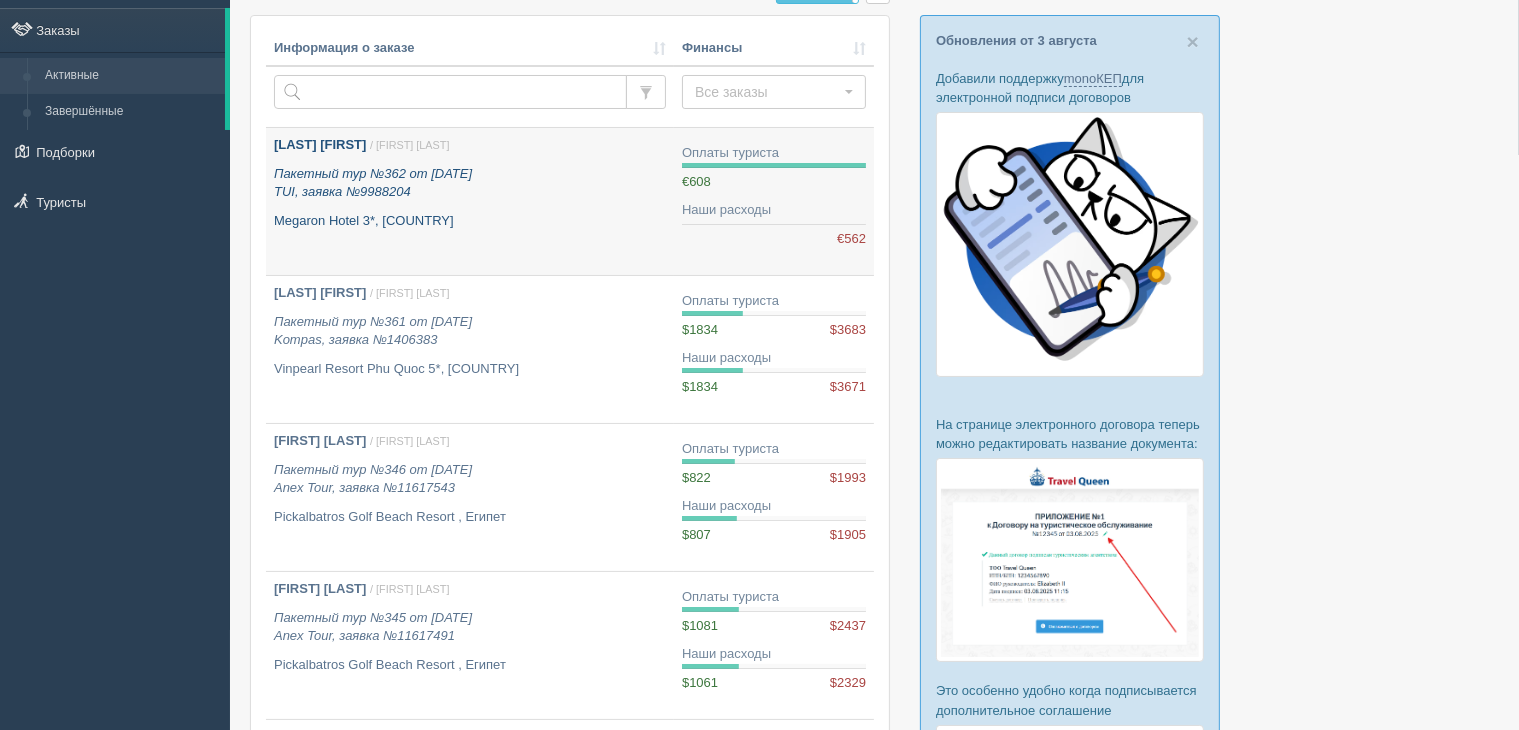 scroll, scrollTop: 100, scrollLeft: 0, axis: vertical 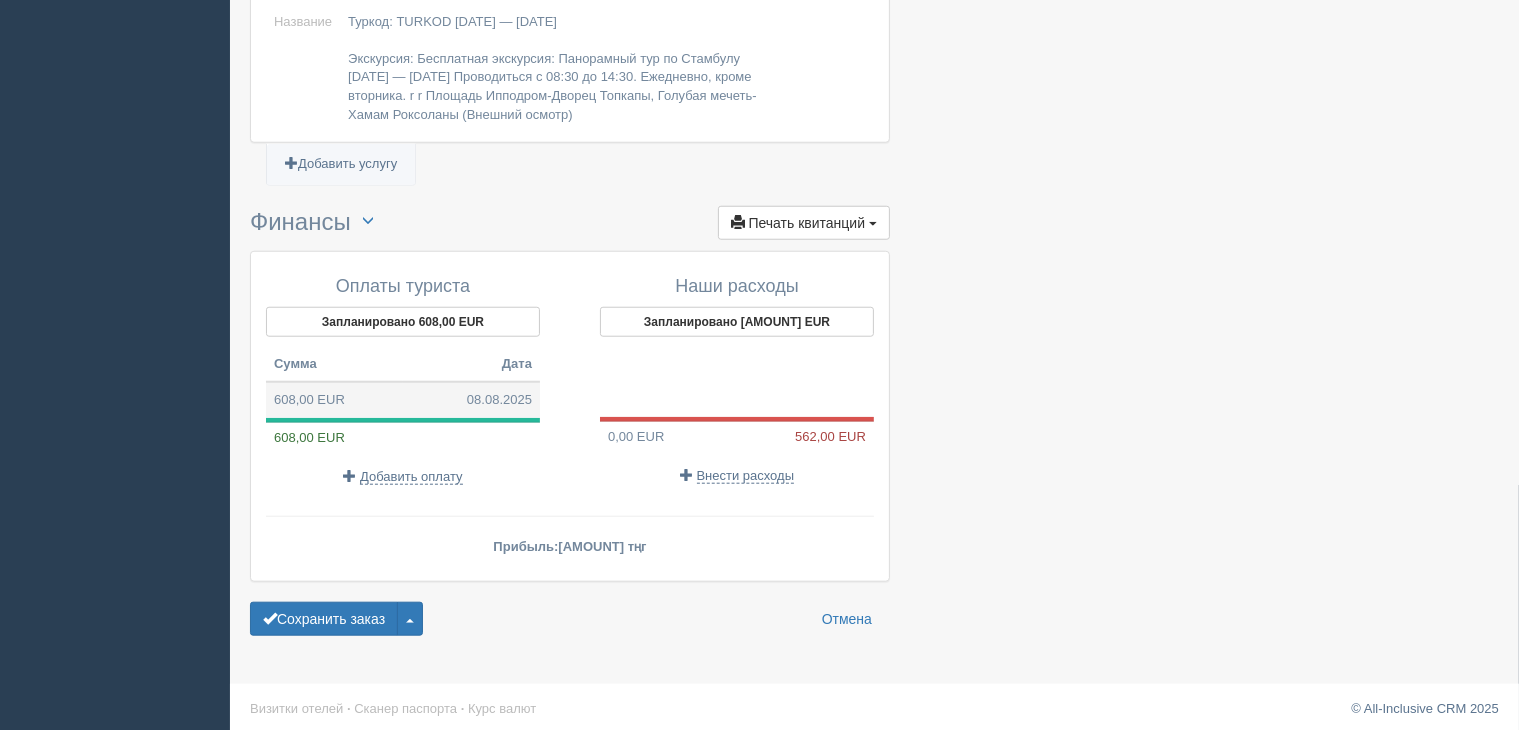 click on "[AMOUNT]
[DATE]" at bounding box center [403, 400] 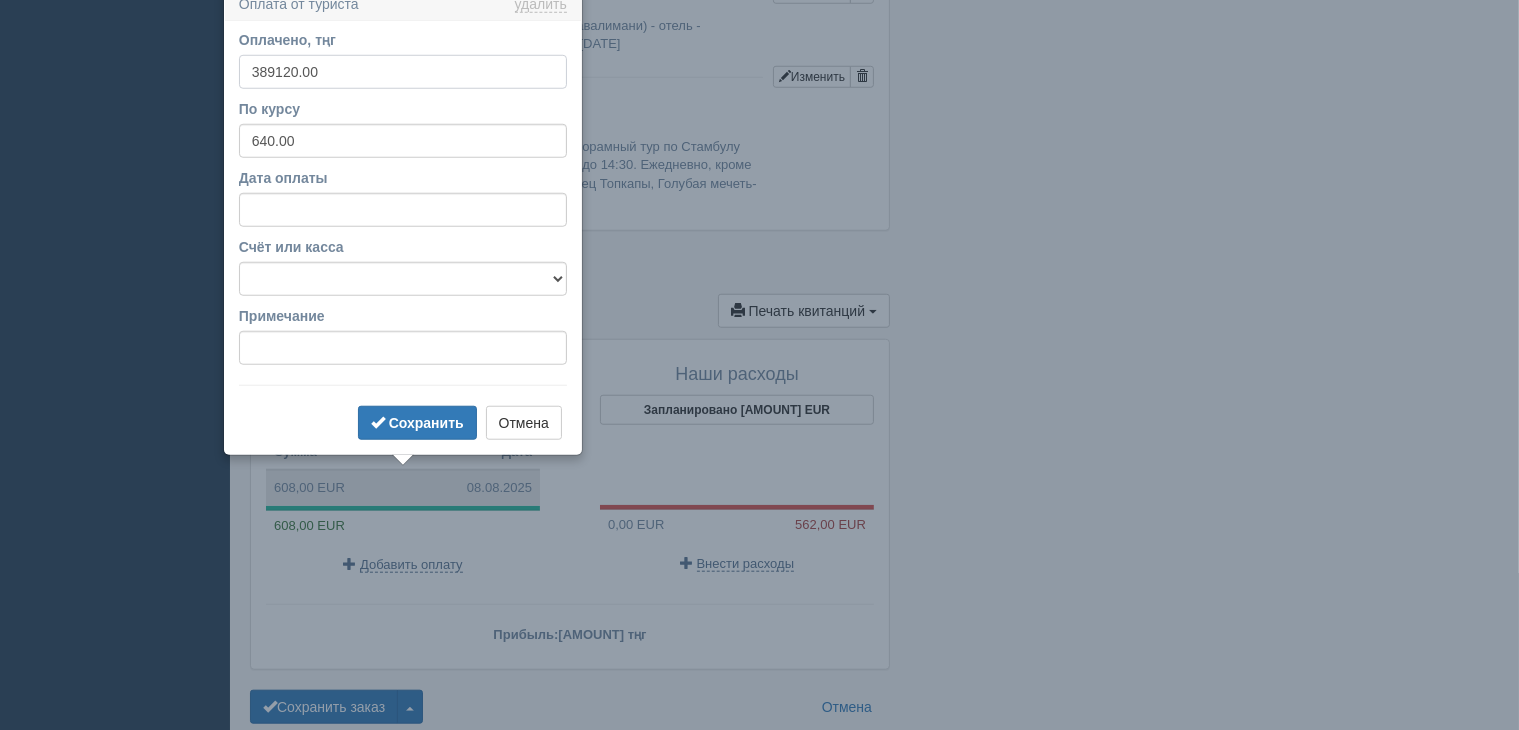 scroll, scrollTop: 1700, scrollLeft: 0, axis: vertical 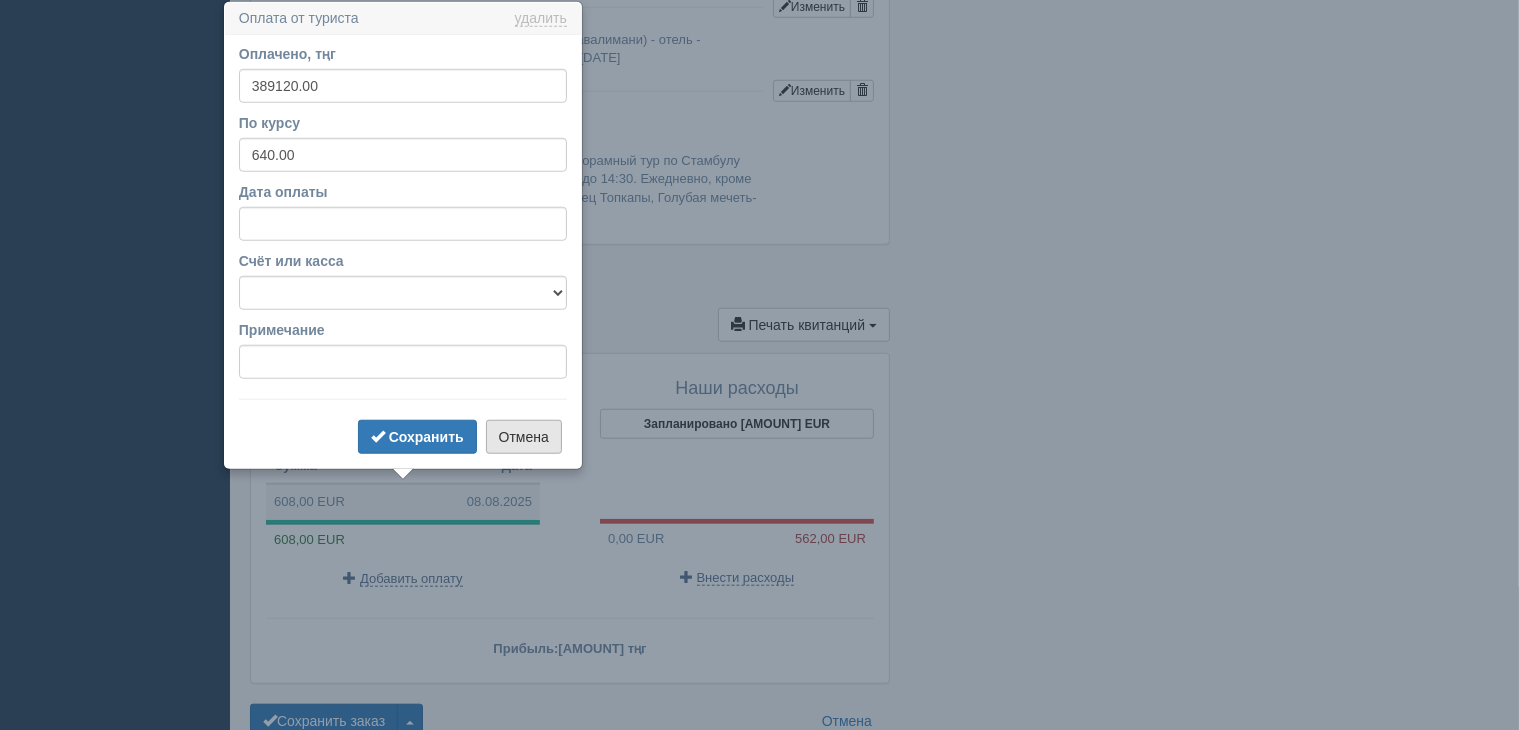 click on "Отмена" at bounding box center [524, 437] 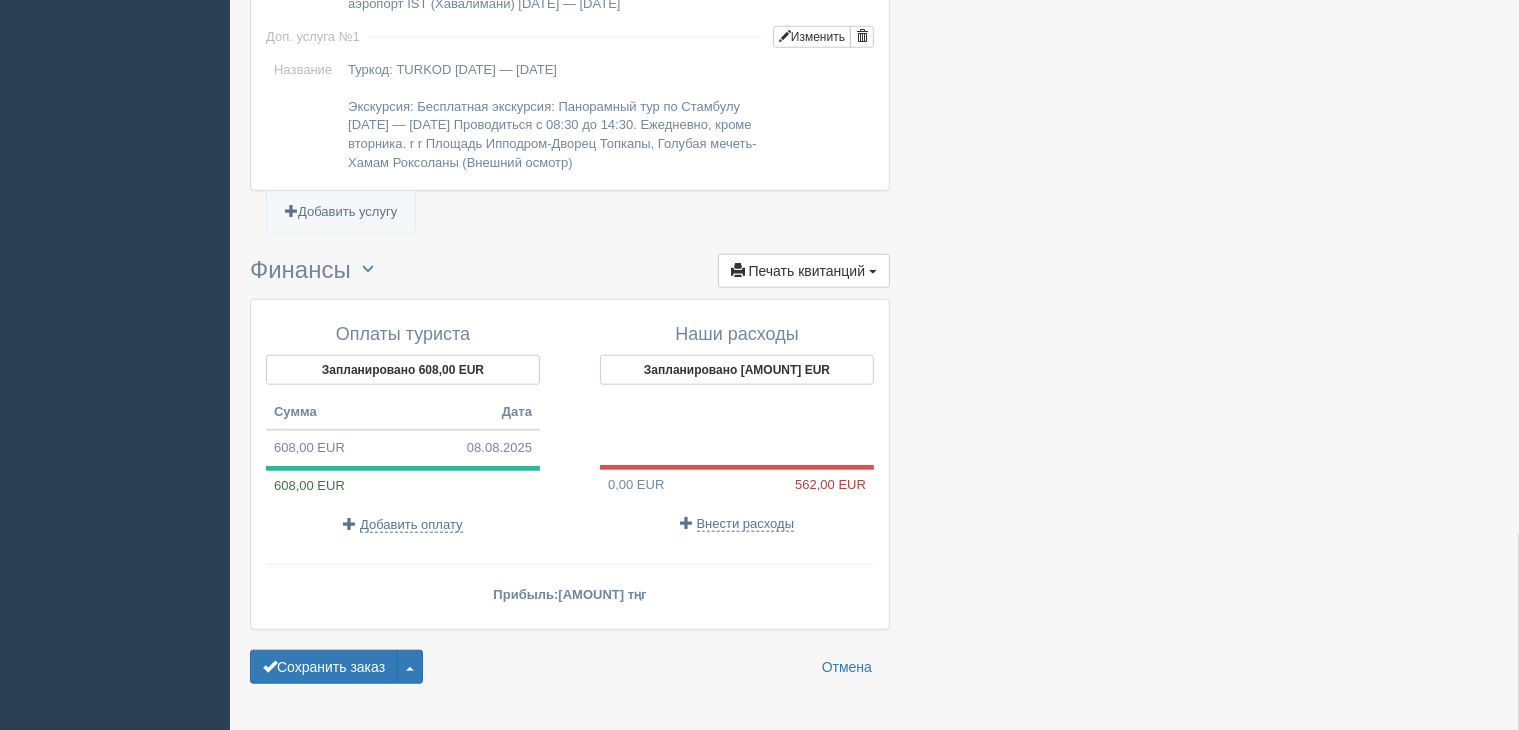 scroll, scrollTop: 1802, scrollLeft: 0, axis: vertical 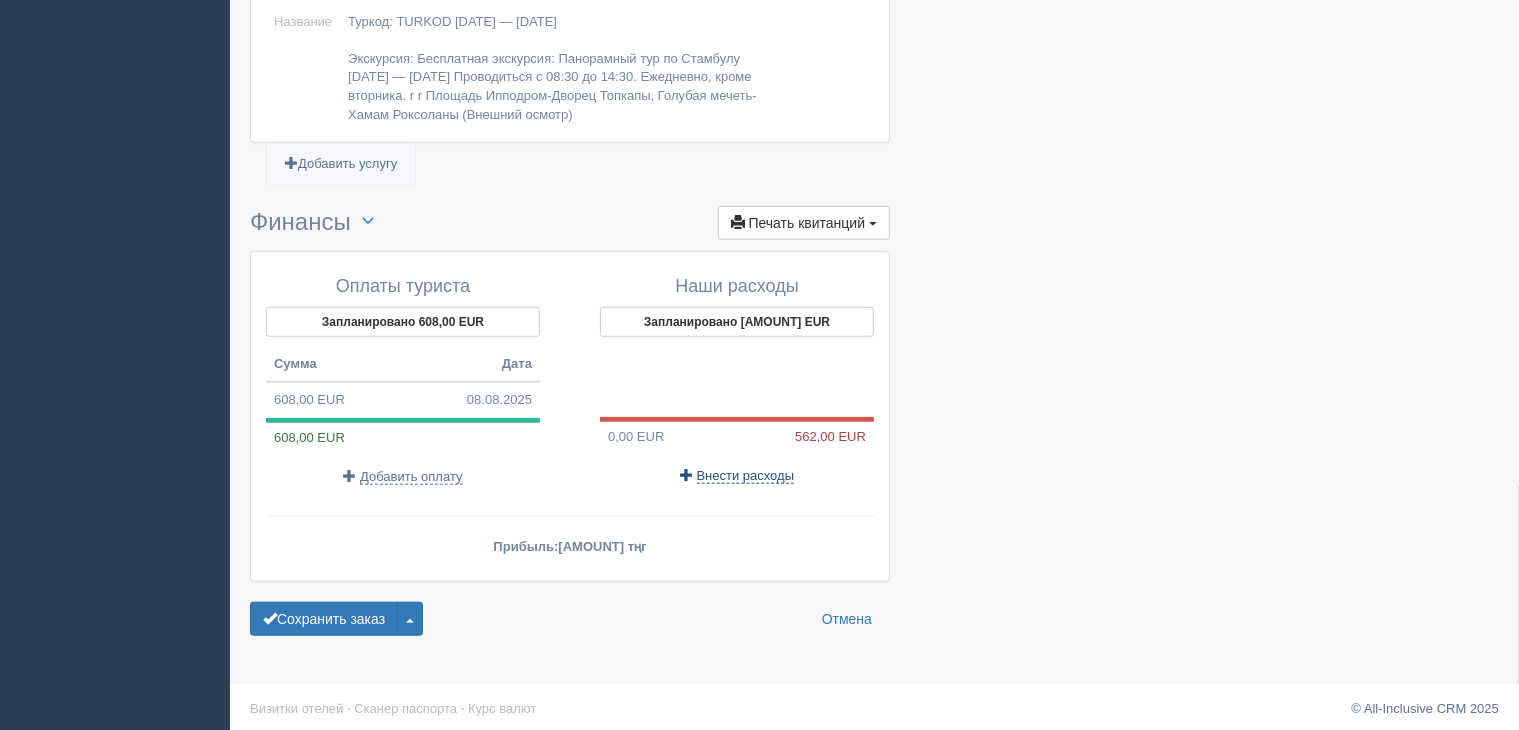 click on "Внести расходы" at bounding box center [746, 476] 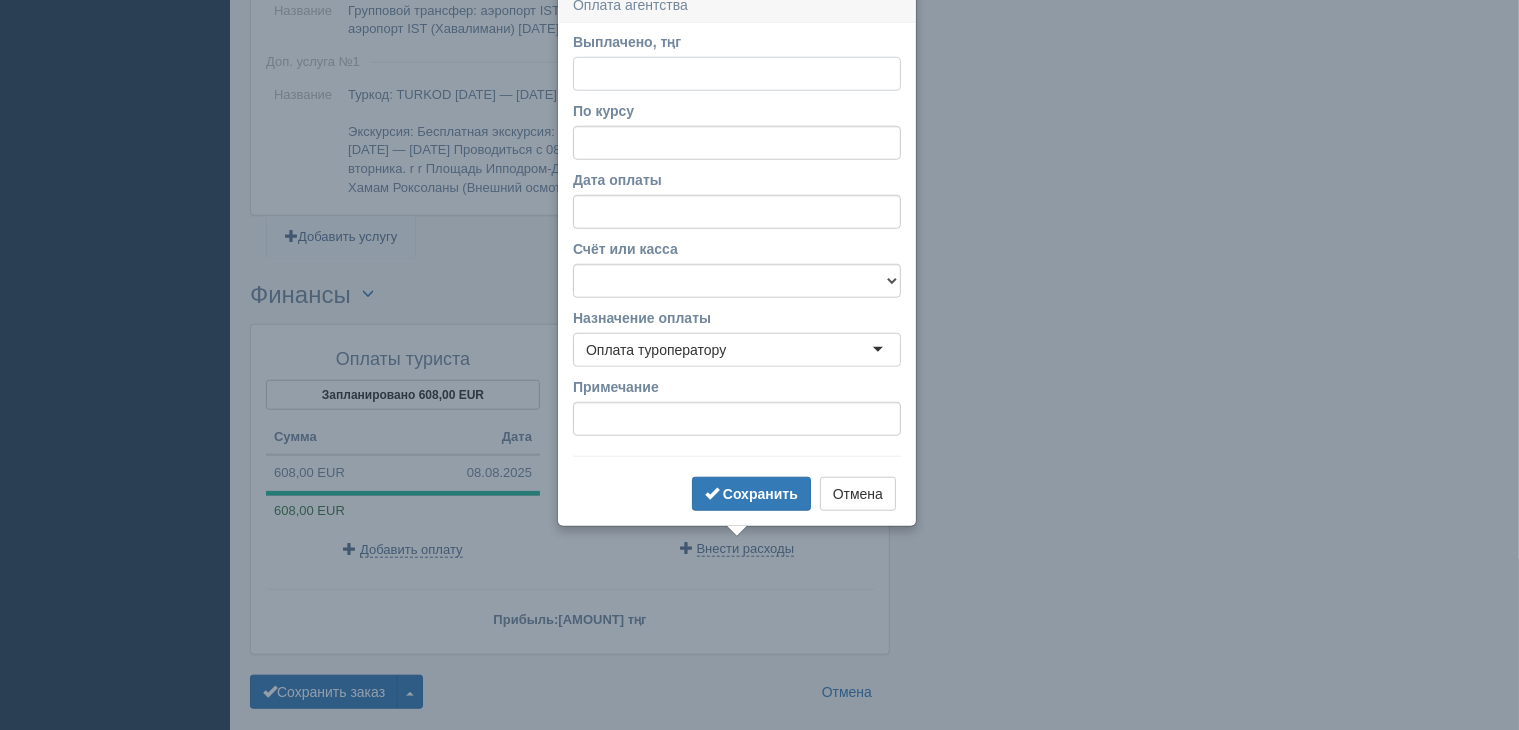 scroll, scrollTop: 1716, scrollLeft: 0, axis: vertical 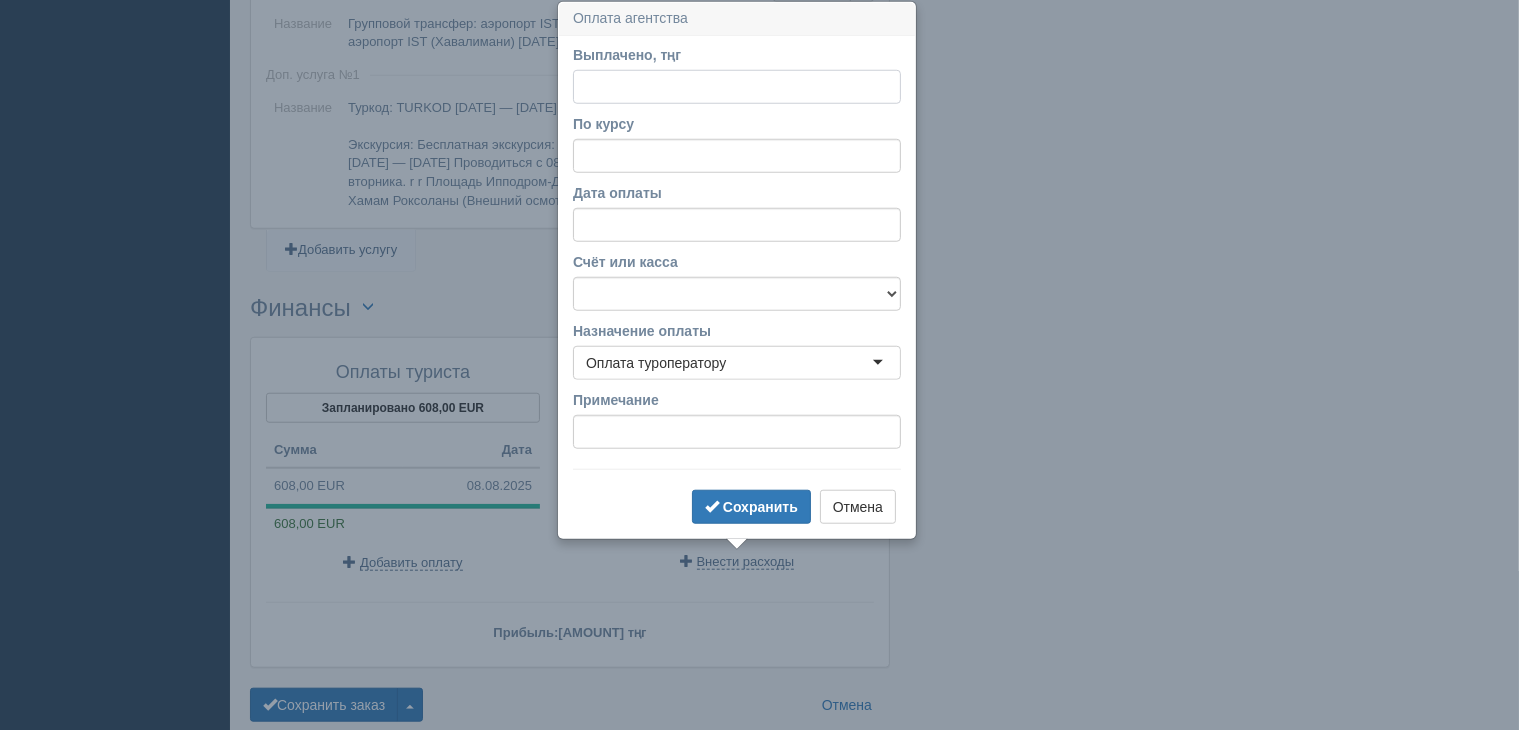 paste on "359.680" 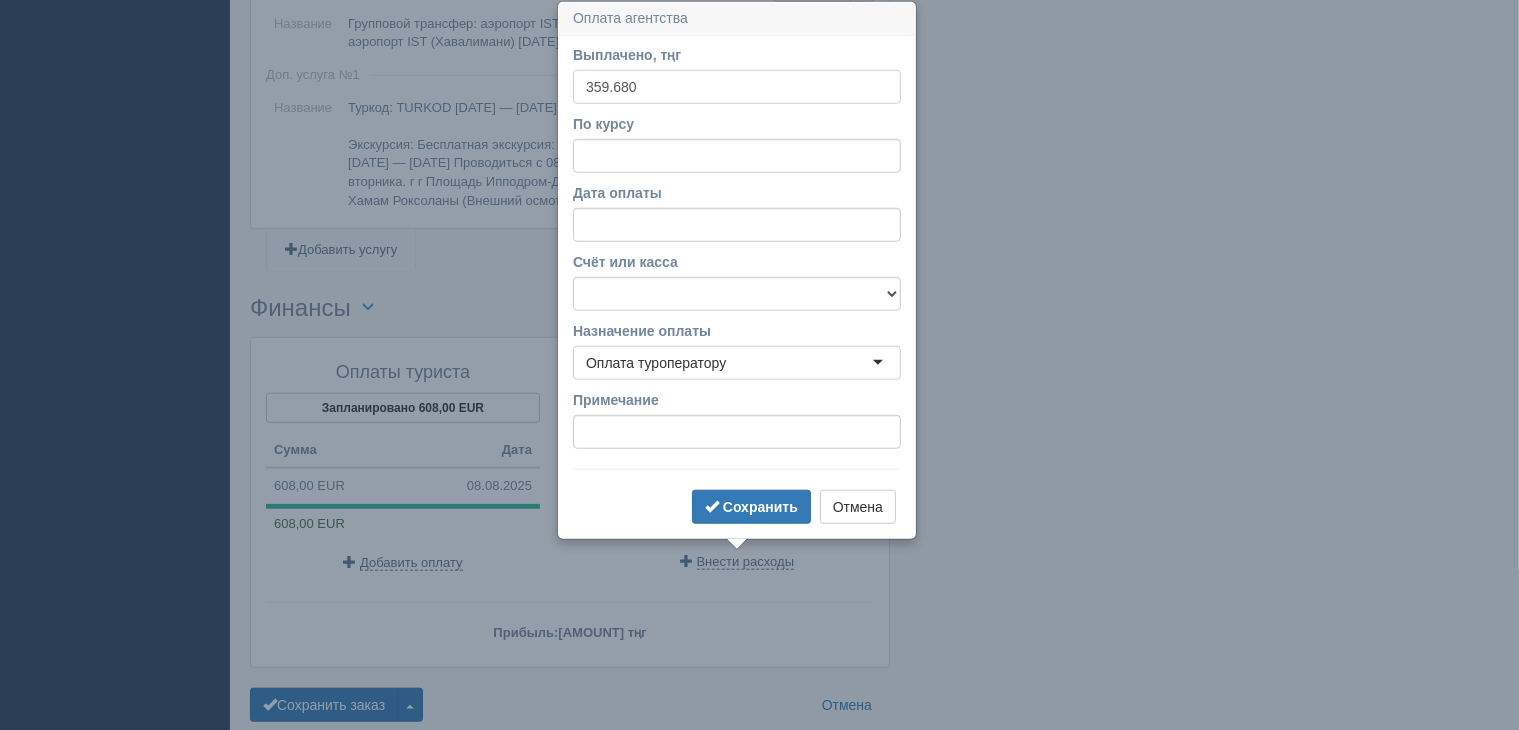 type on "359.680" 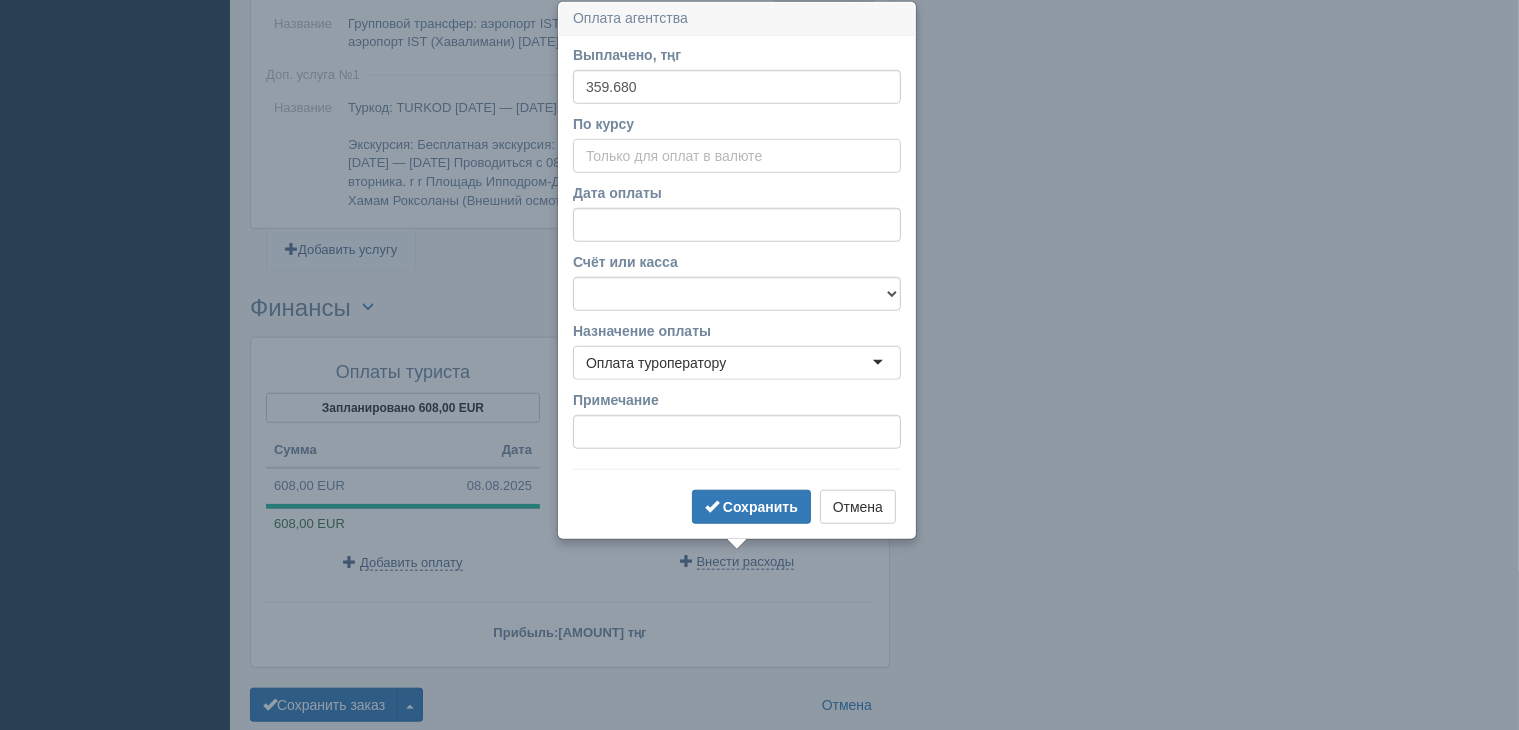 click on "По курсу" at bounding box center [737, 156] 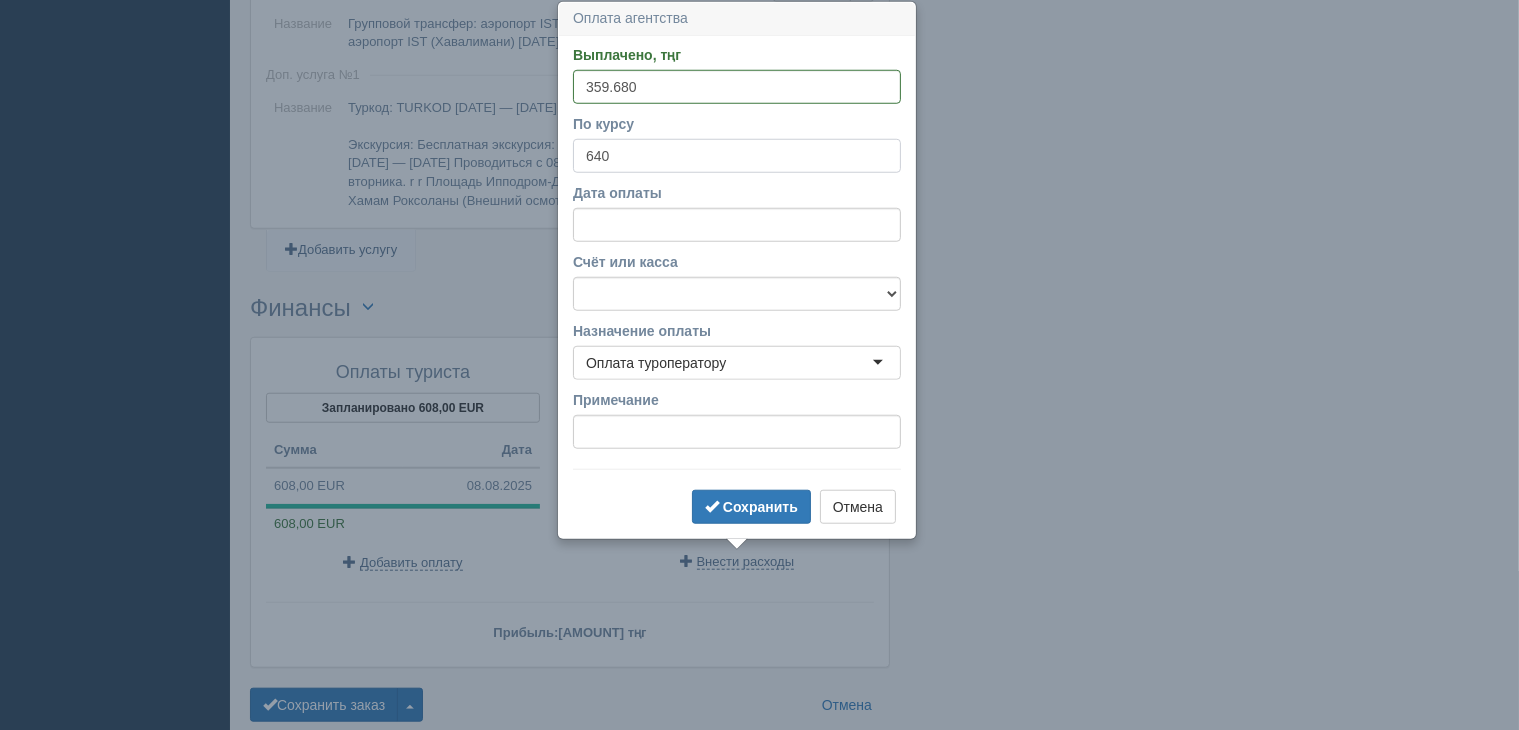 type on "640" 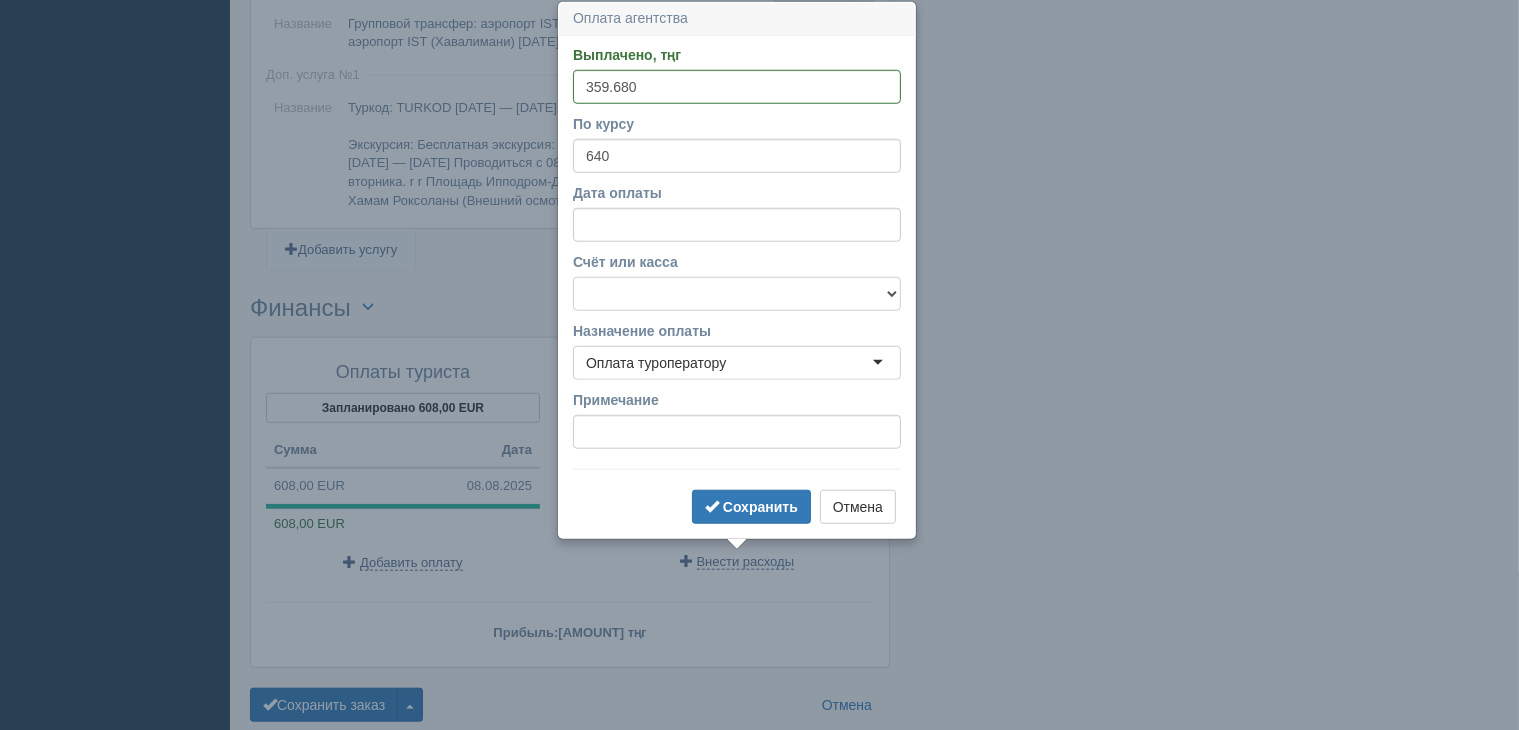 click on "f
Банковский счёт
Наличная касса" at bounding box center (737, 294) 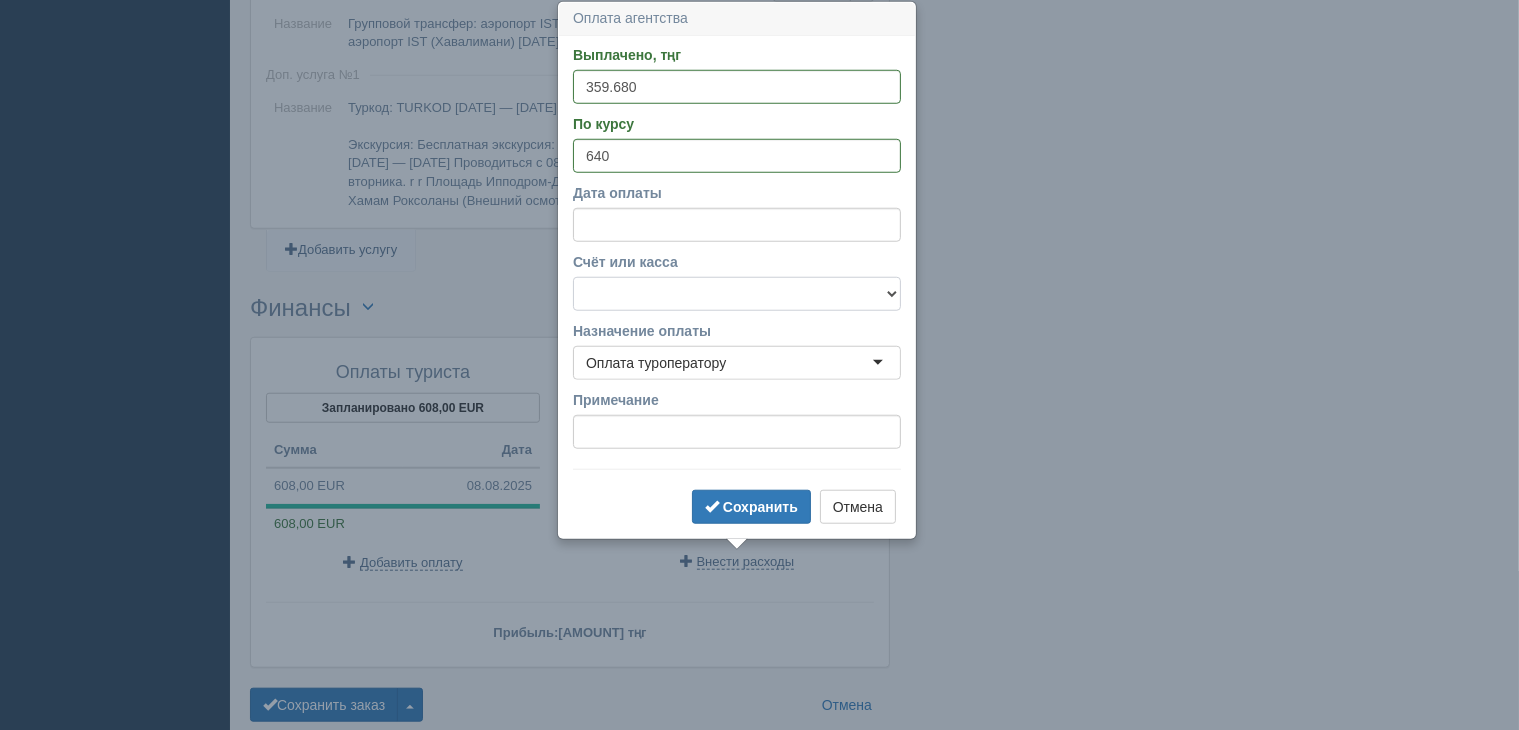 select on "1723" 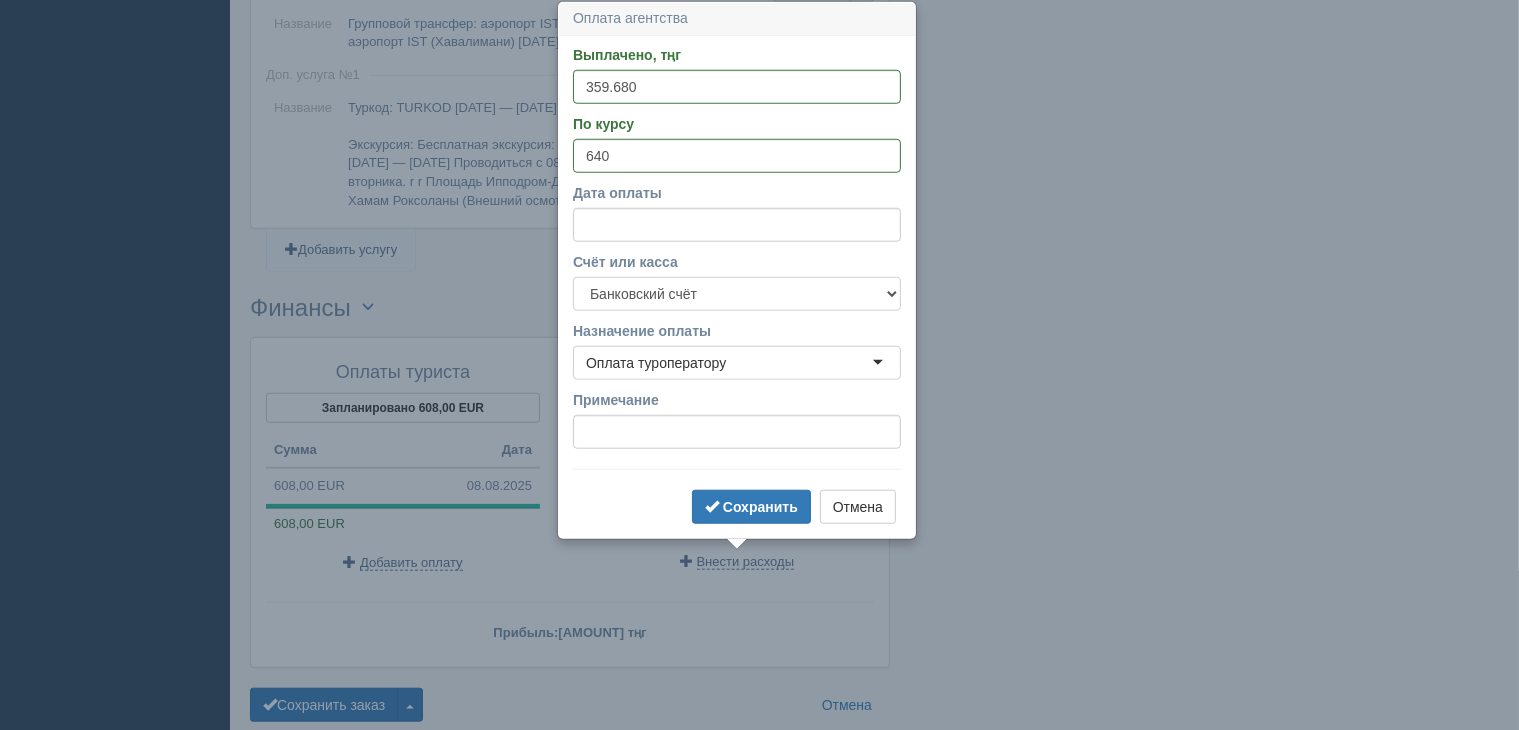 click on "f
Банковский счёт
Наличная касса" at bounding box center (737, 294) 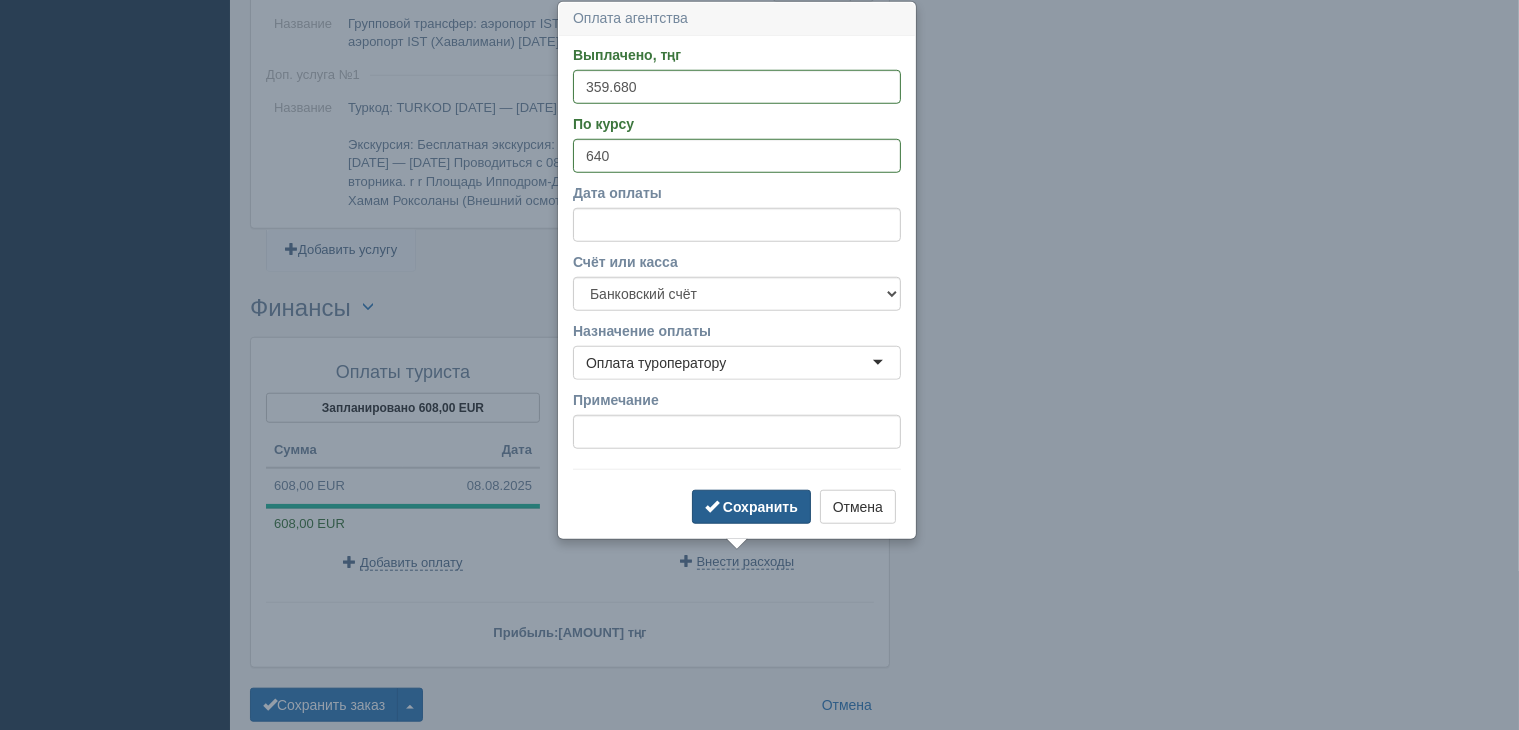 click on "Сохранить" at bounding box center (760, 507) 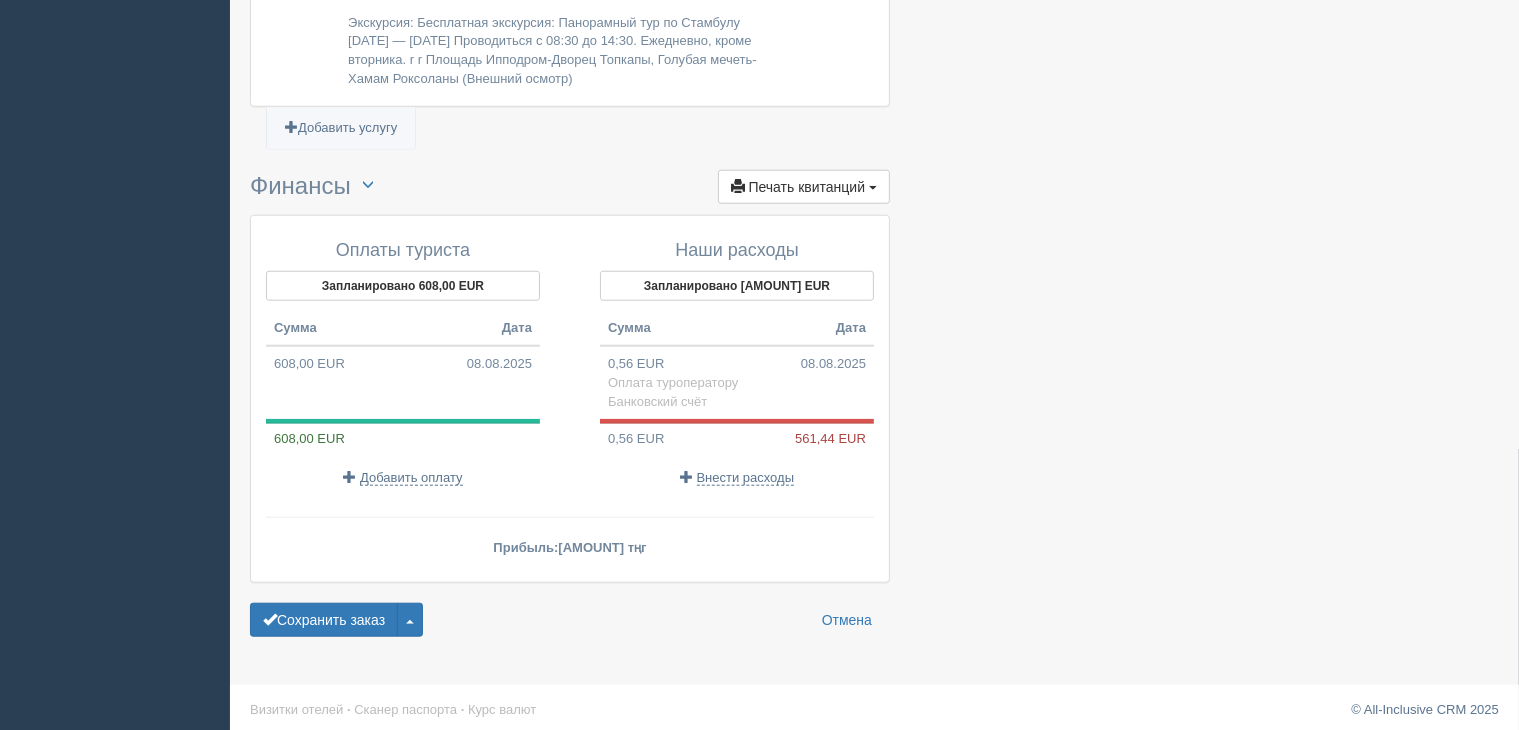 scroll, scrollTop: 1839, scrollLeft: 0, axis: vertical 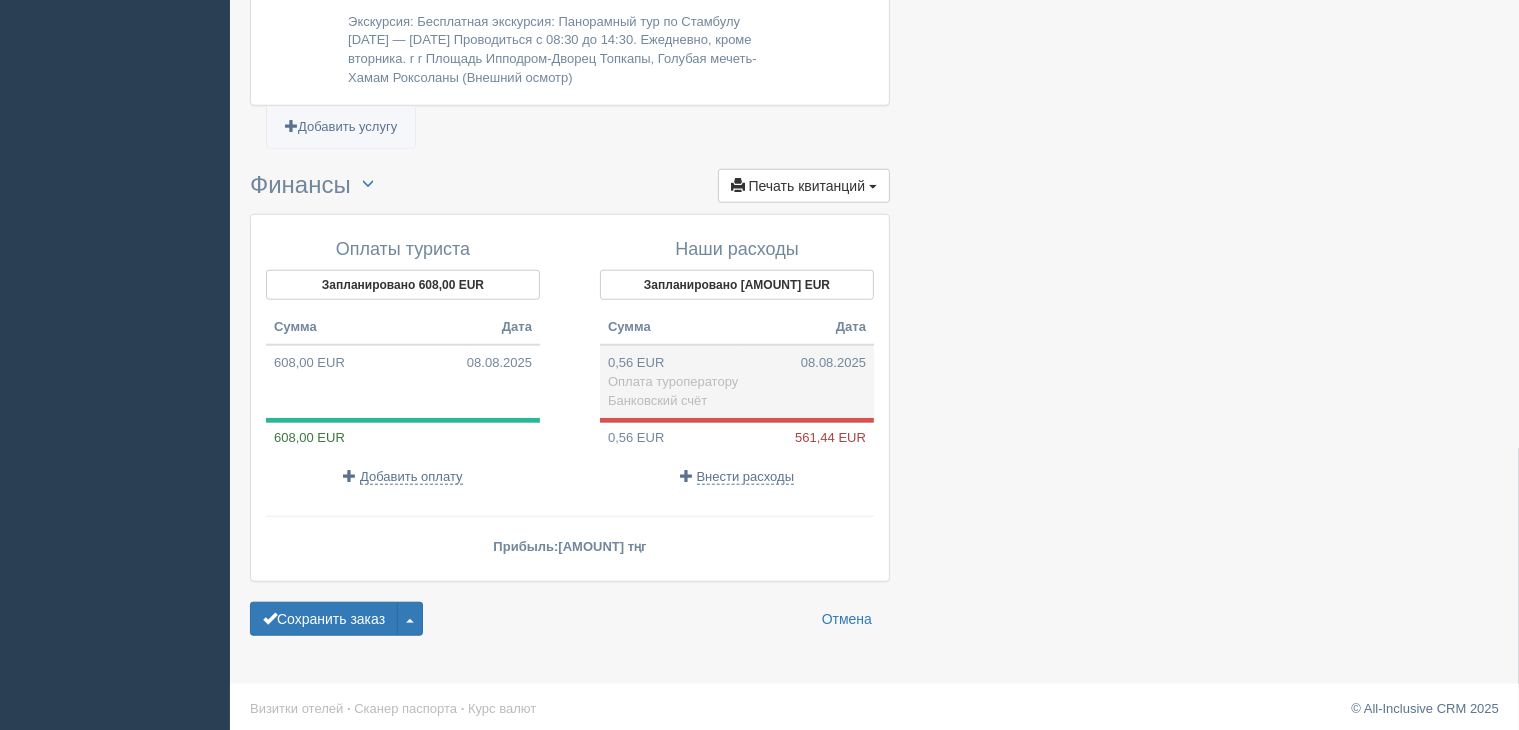 click on "0,56 EUR
08.08.2025
Оплата туроператору
Банковский счёт" at bounding box center (737, 381) 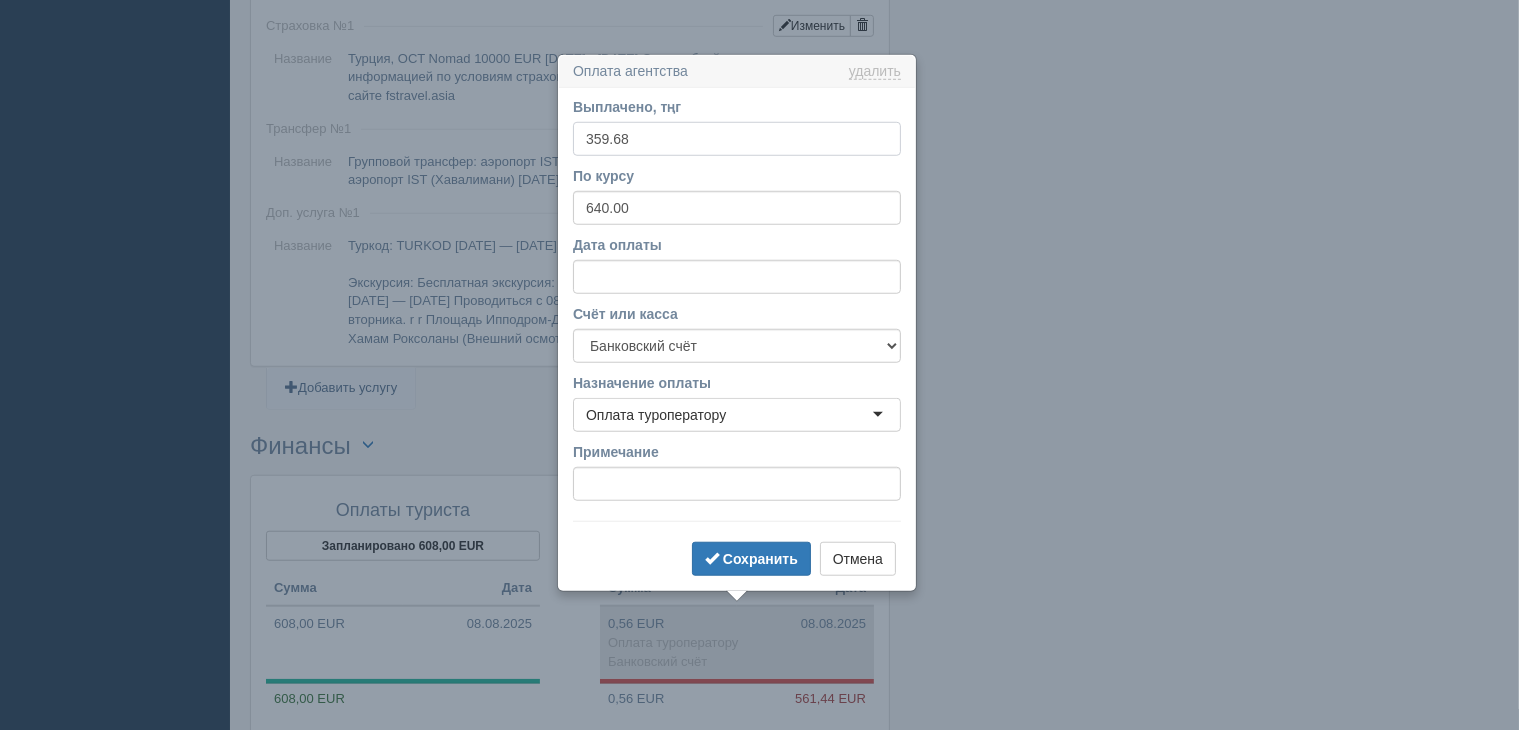 scroll, scrollTop: 1632, scrollLeft: 0, axis: vertical 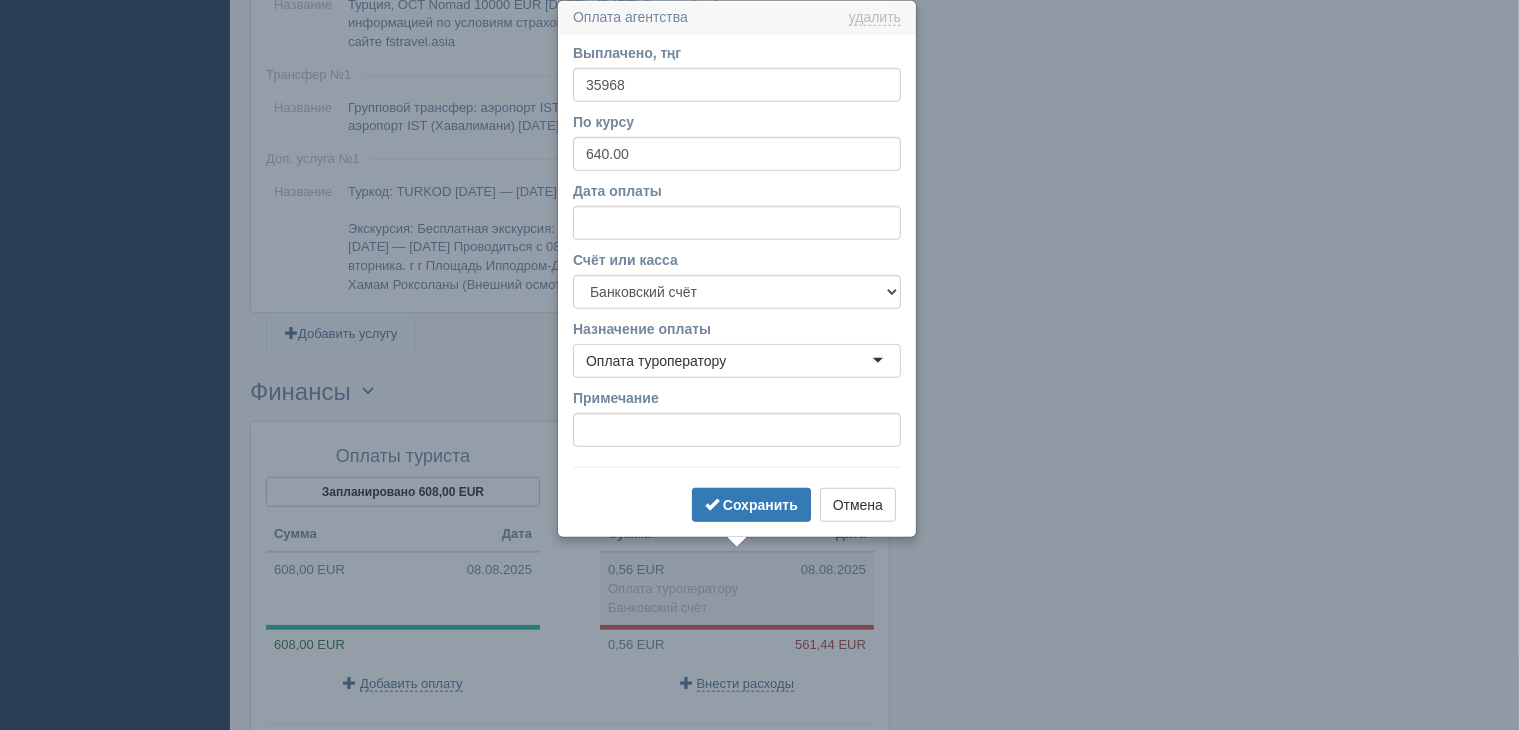 click on "Выплачено, тңг
35968
По курсу
640.00
Дата оплаты
Счёт или касса
f
Банковский счёт
Наличная касса
Назначение оплаты
Оплата туроператору Оплата туроператору Оплата туроператору Комиссия банка Комиссия агента Возврат Другие расходы
Примечание
Сохранить
Отмена" at bounding box center (737, 285) 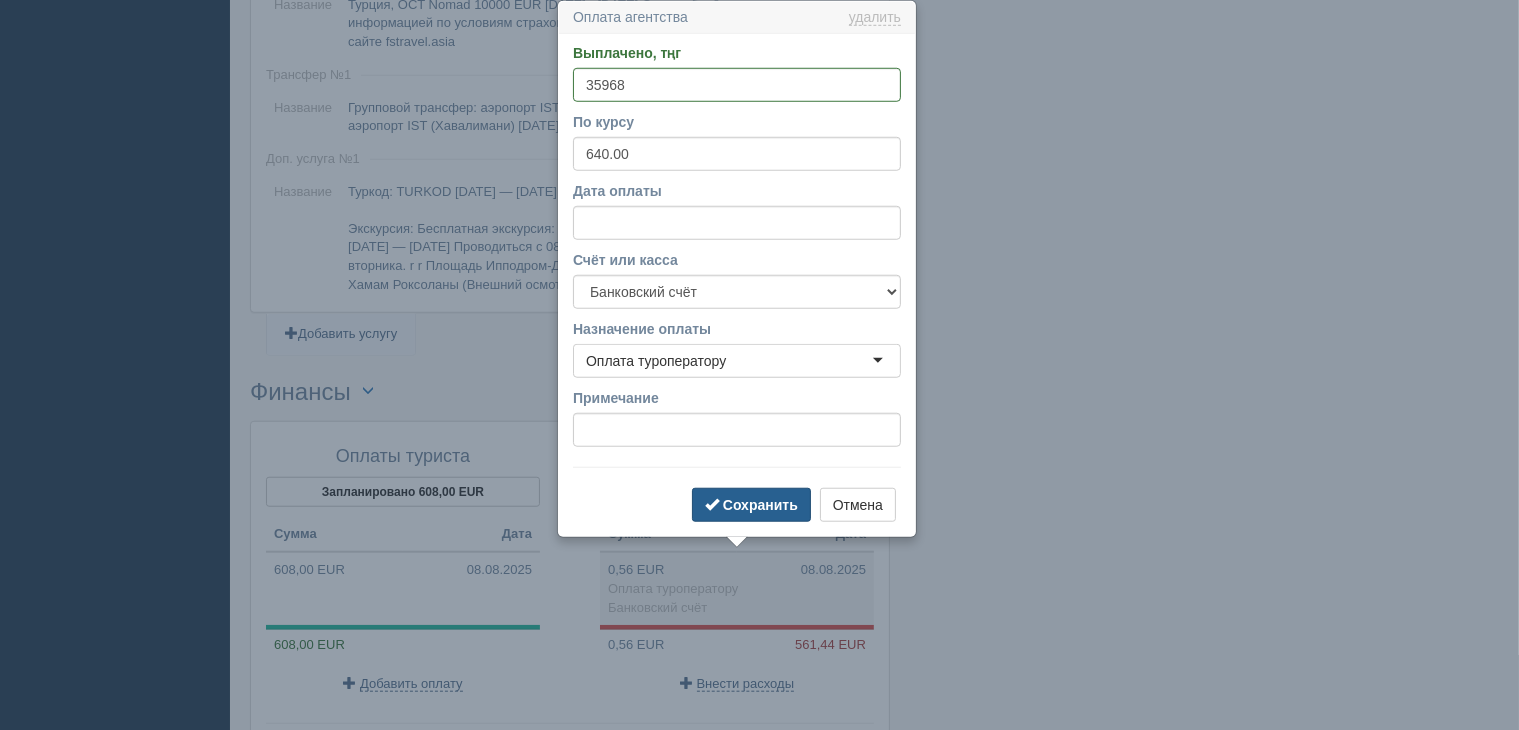 click on "Сохранить" at bounding box center (760, 505) 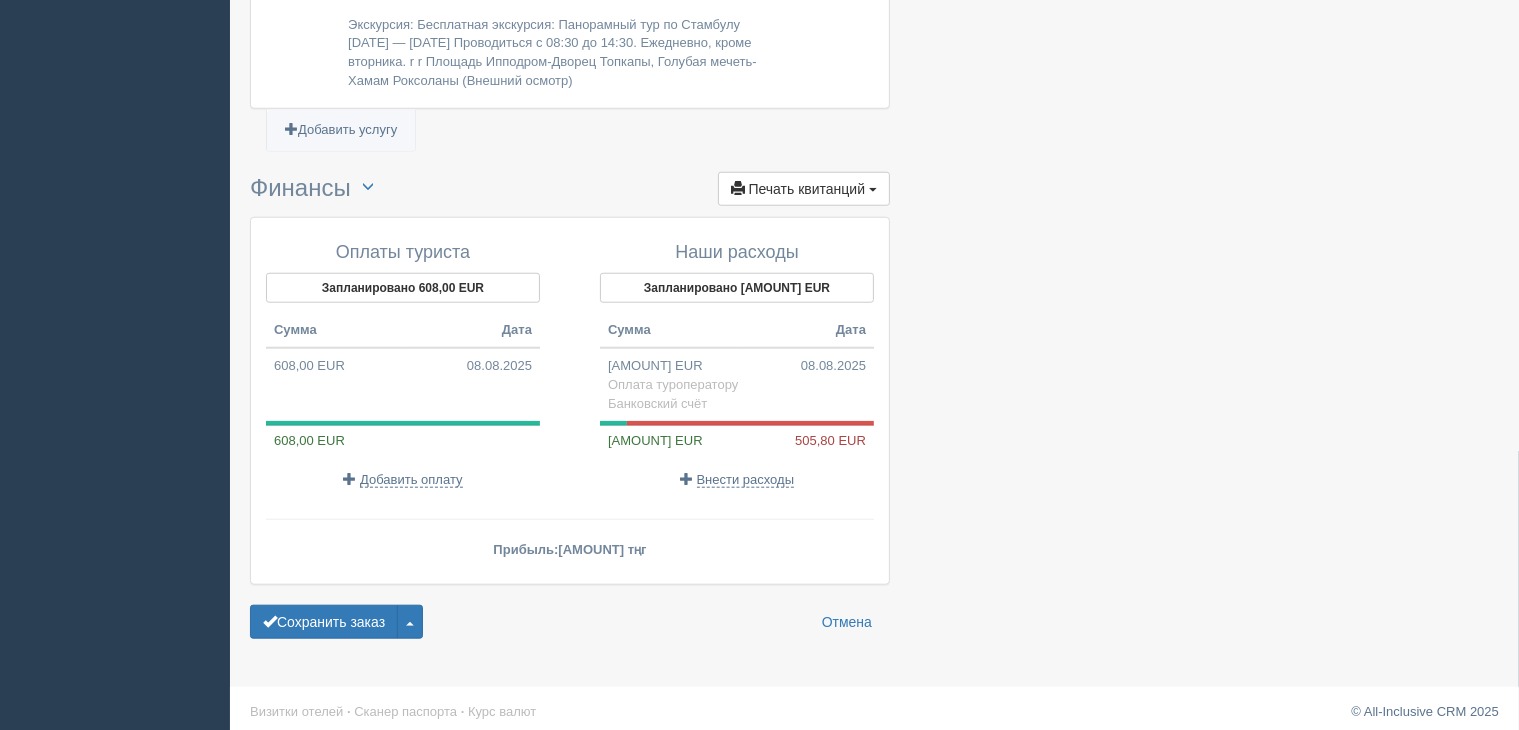 scroll, scrollTop: 1839, scrollLeft: 0, axis: vertical 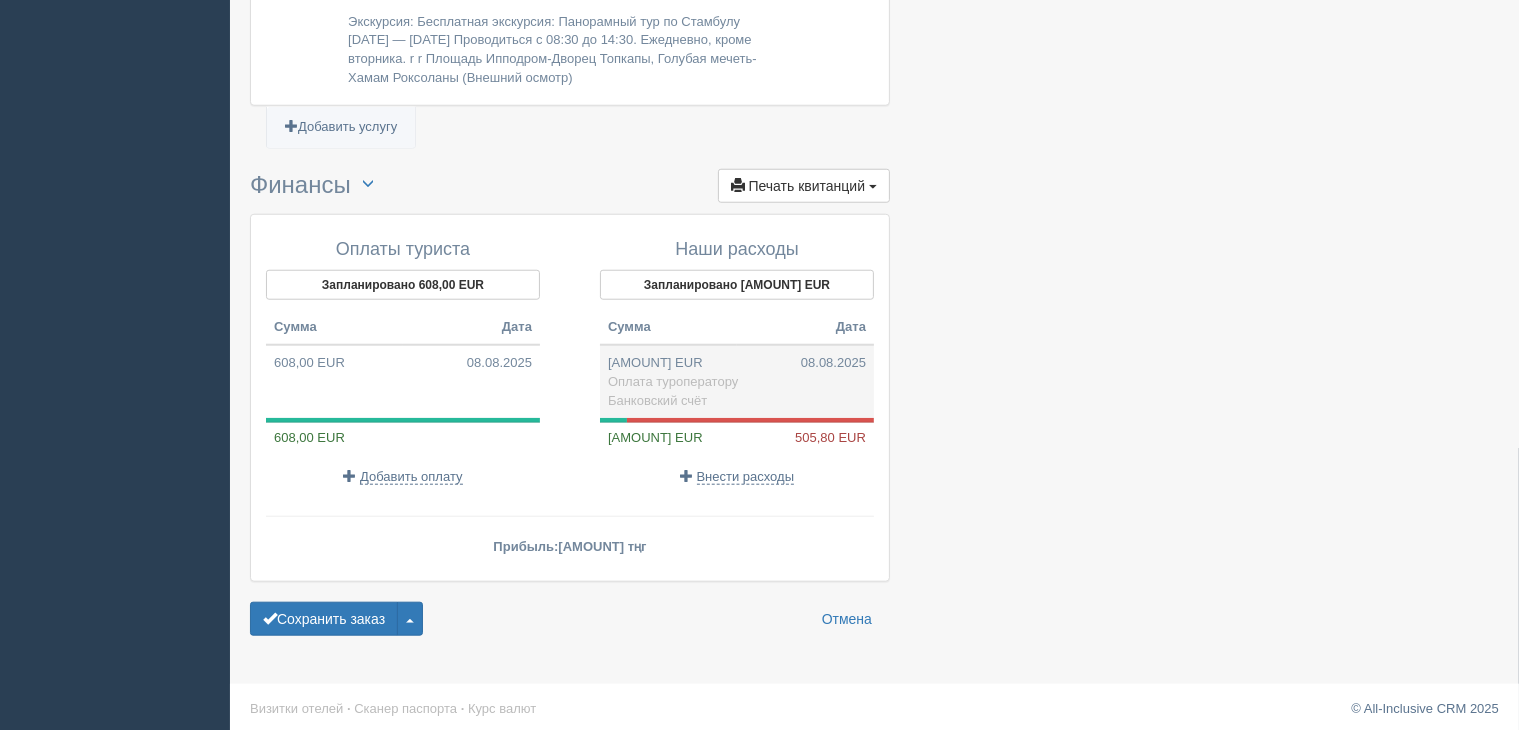 click on "56,20 EUR
08.08.2025
Оплата туроператору
Банковский счёт" at bounding box center (737, 381) 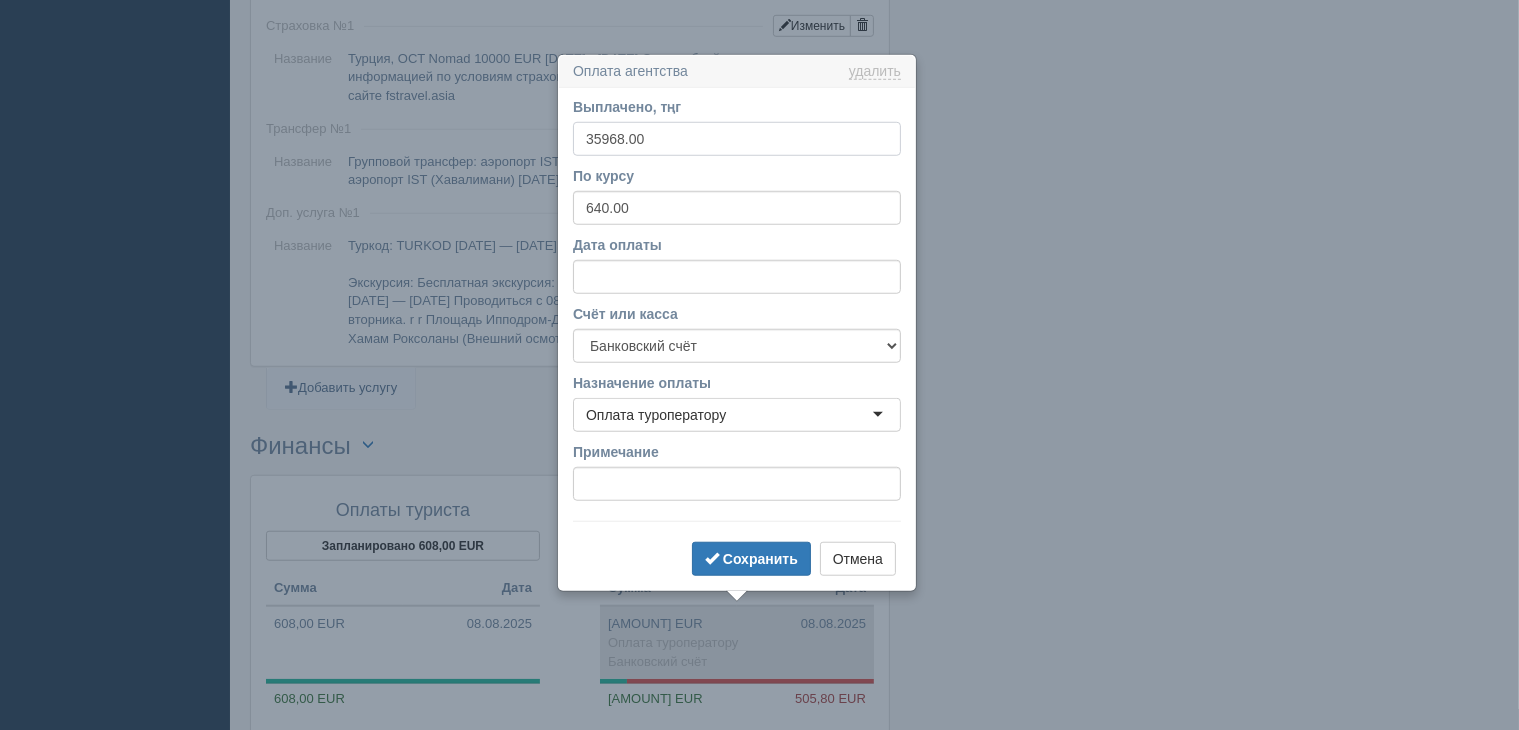 scroll, scrollTop: 1632, scrollLeft: 0, axis: vertical 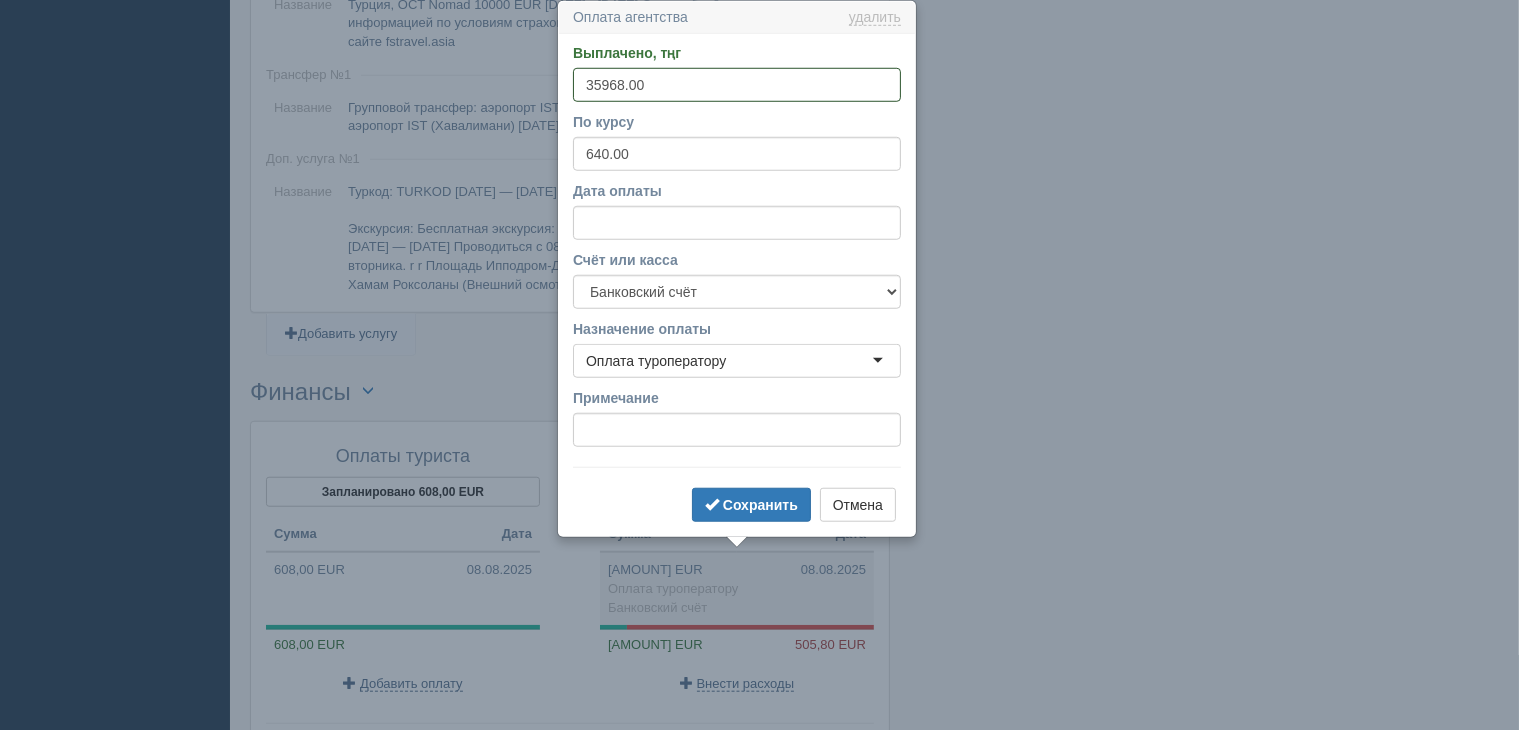 click on "35968.00" at bounding box center [737, 85] 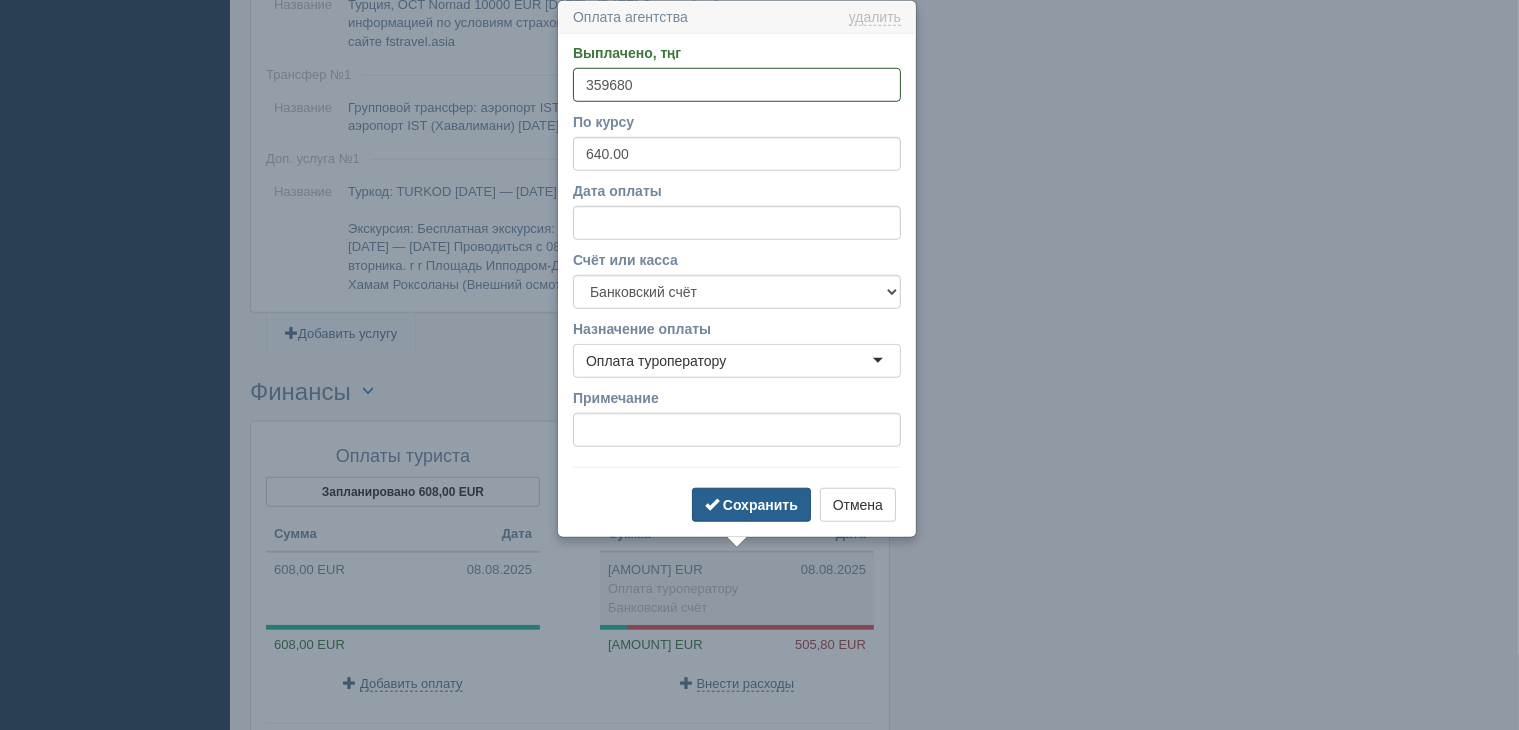 type on "359680" 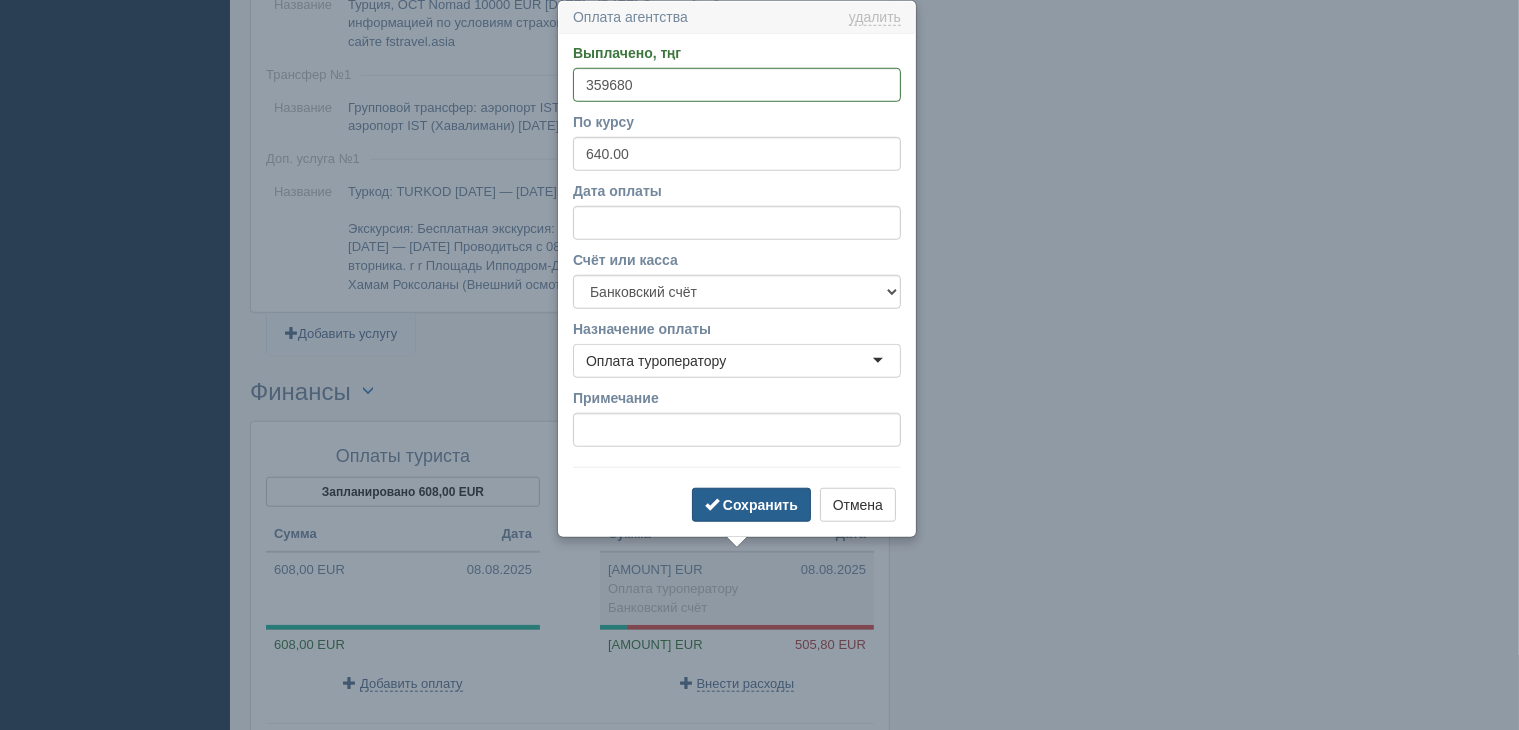 click on "Сохранить" at bounding box center [760, 505] 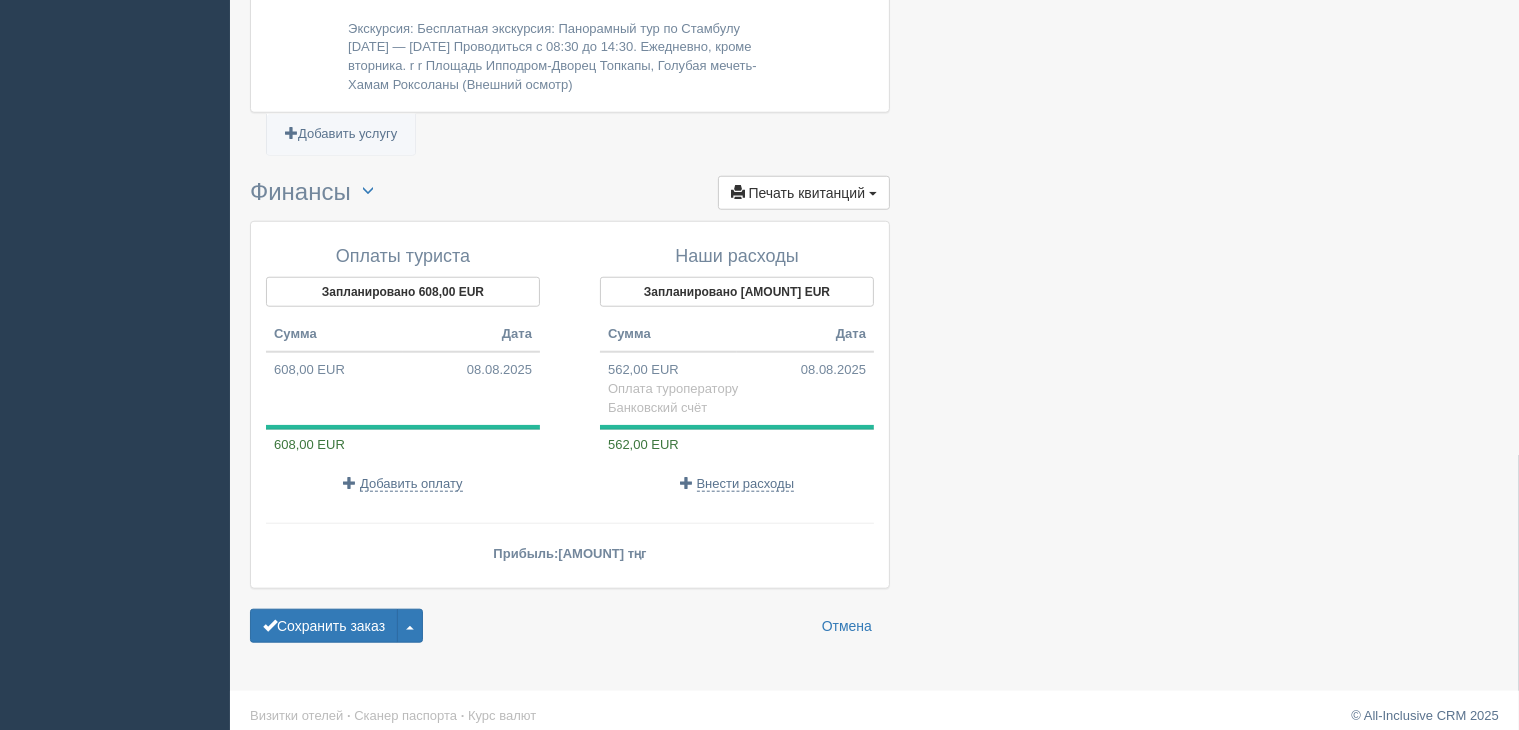 scroll, scrollTop: 1839, scrollLeft: 0, axis: vertical 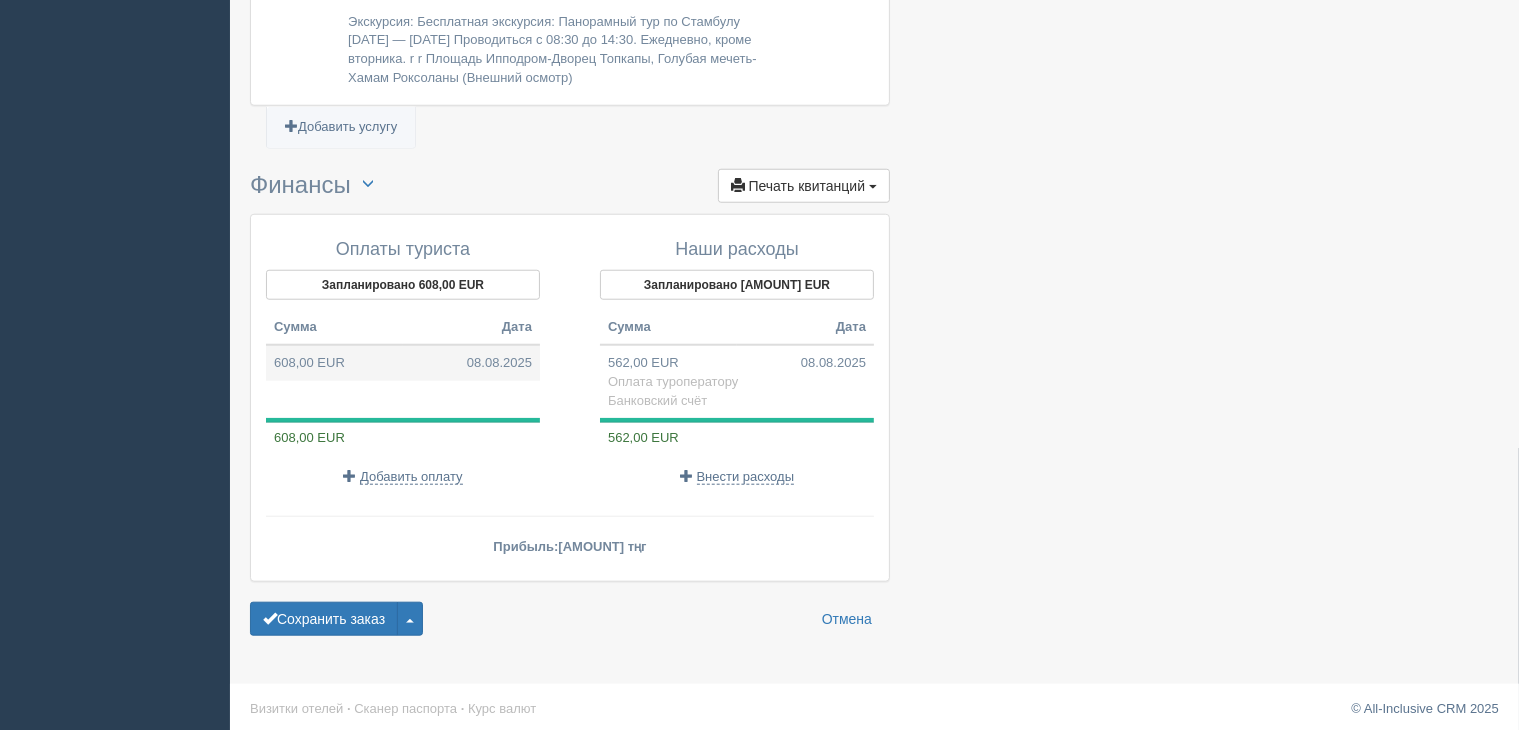 click on "608,00 EUR
08.08.2025" at bounding box center [403, 363] 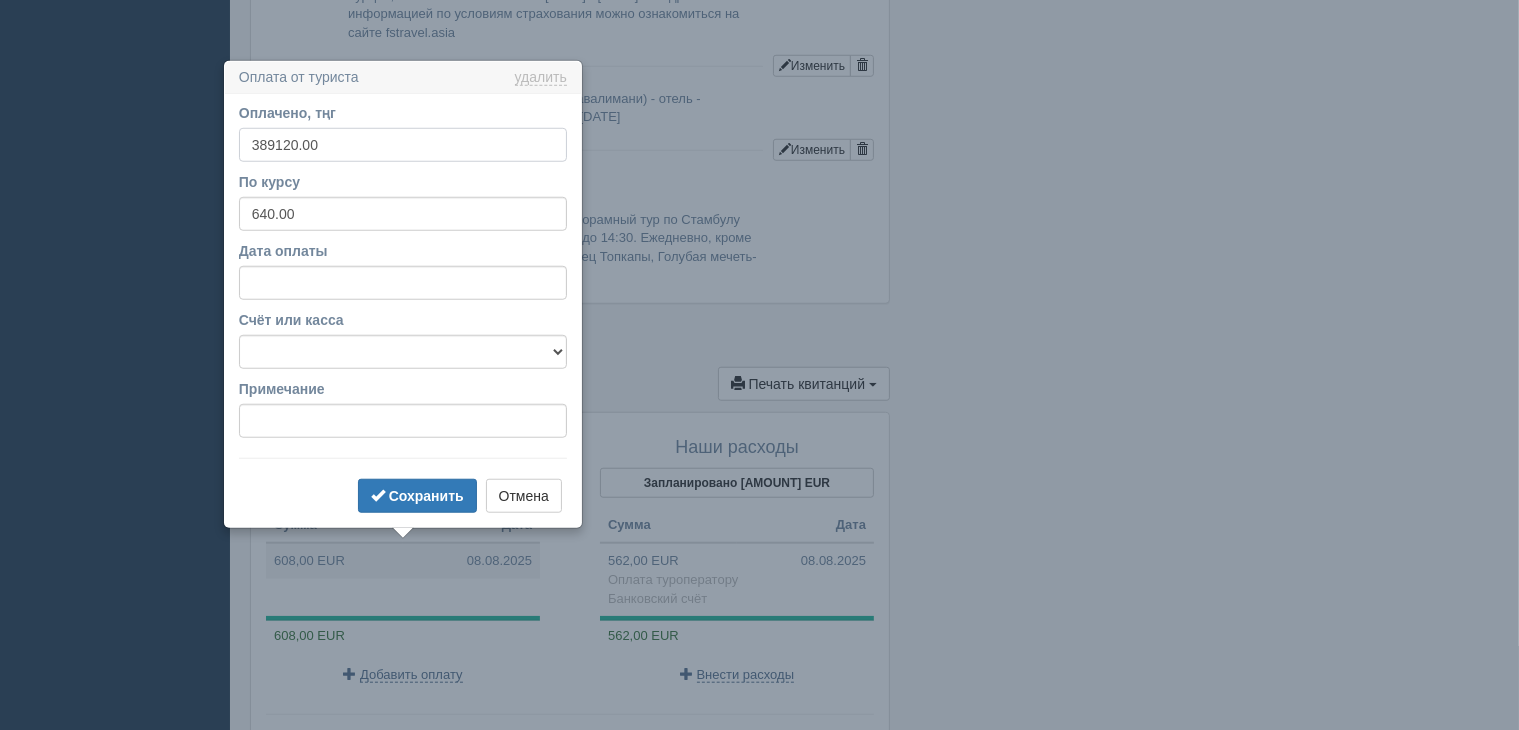 scroll, scrollTop: 1700, scrollLeft: 0, axis: vertical 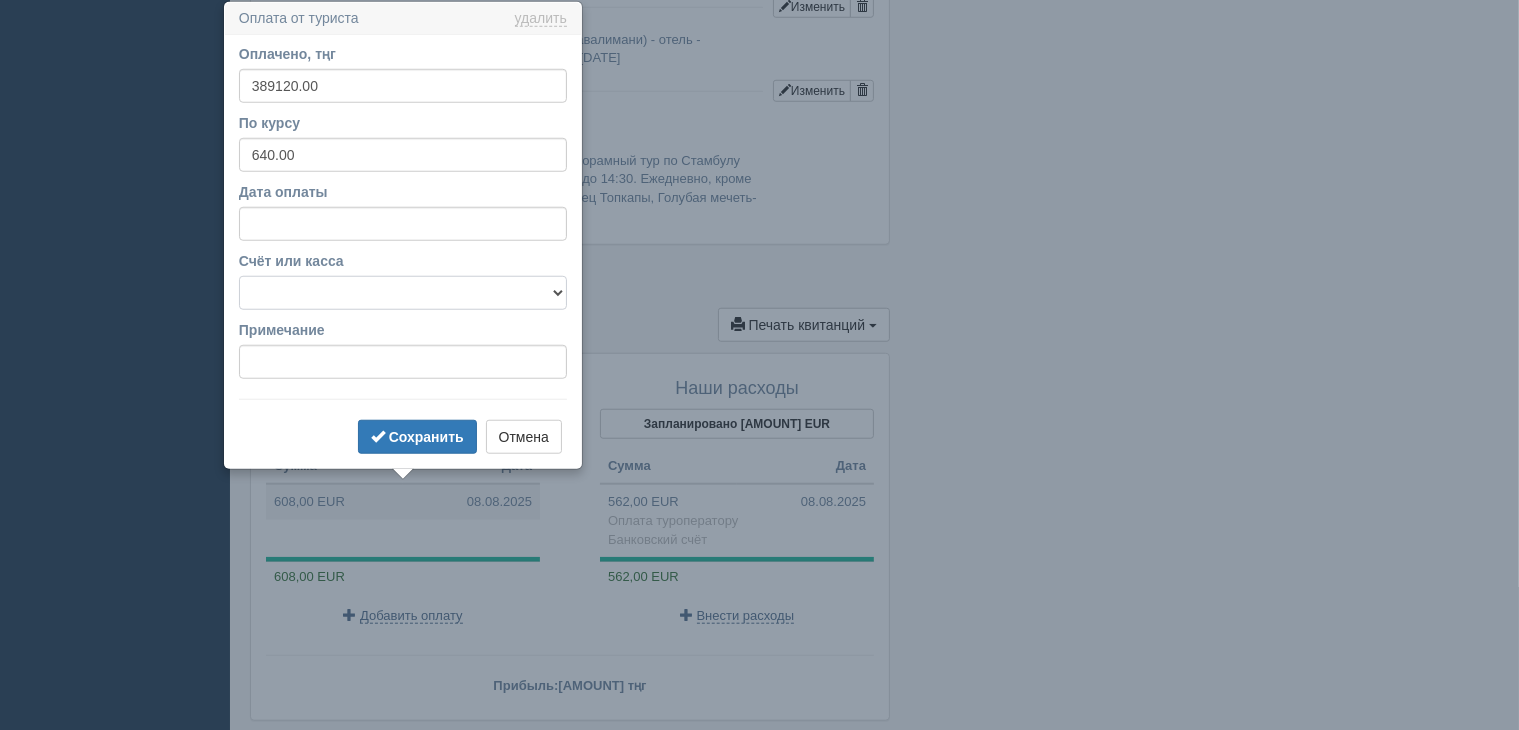 click on "f
Банковский счёт
Наличная касса" at bounding box center (403, 293) 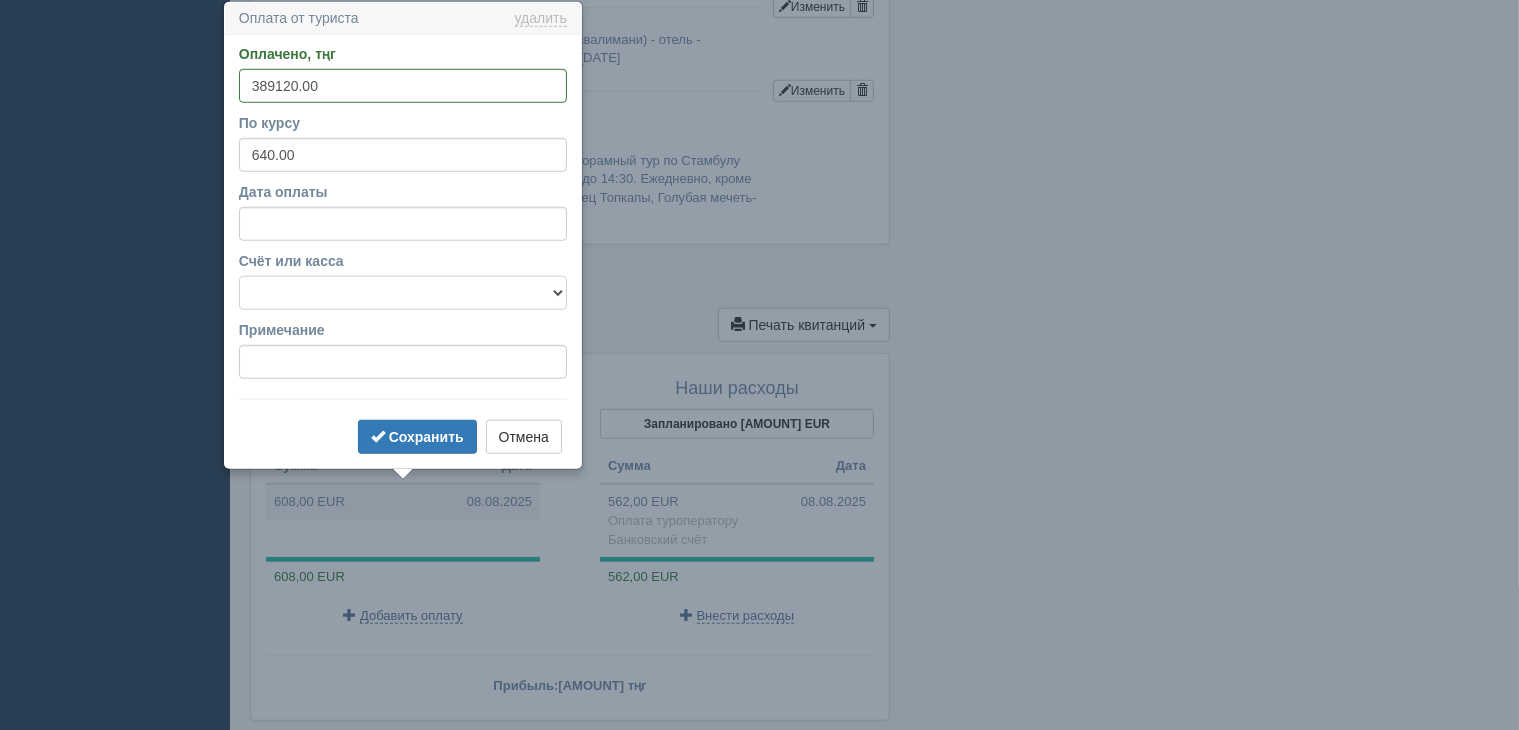 select on "1723" 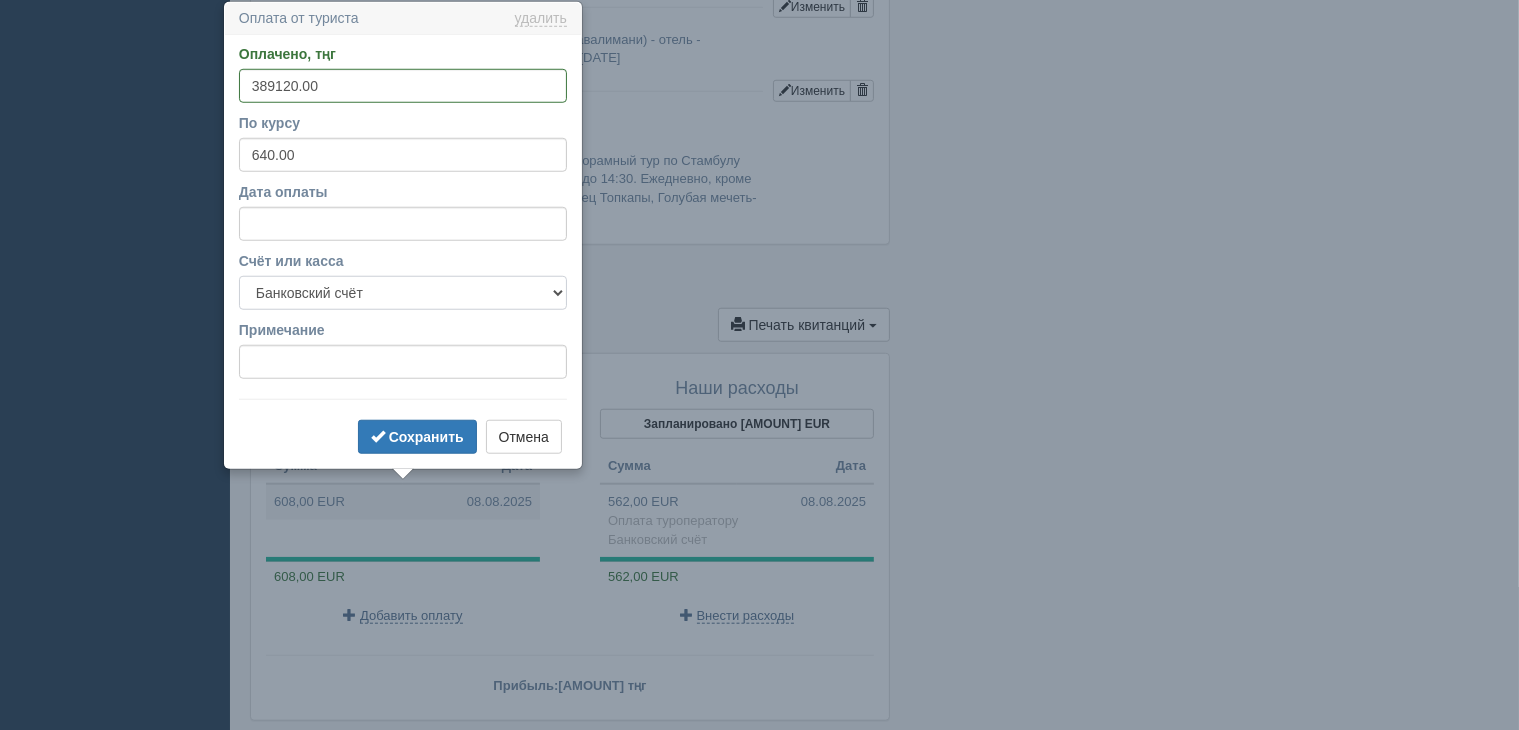click on "f
Банковский счёт
Наличная касса" at bounding box center (403, 293) 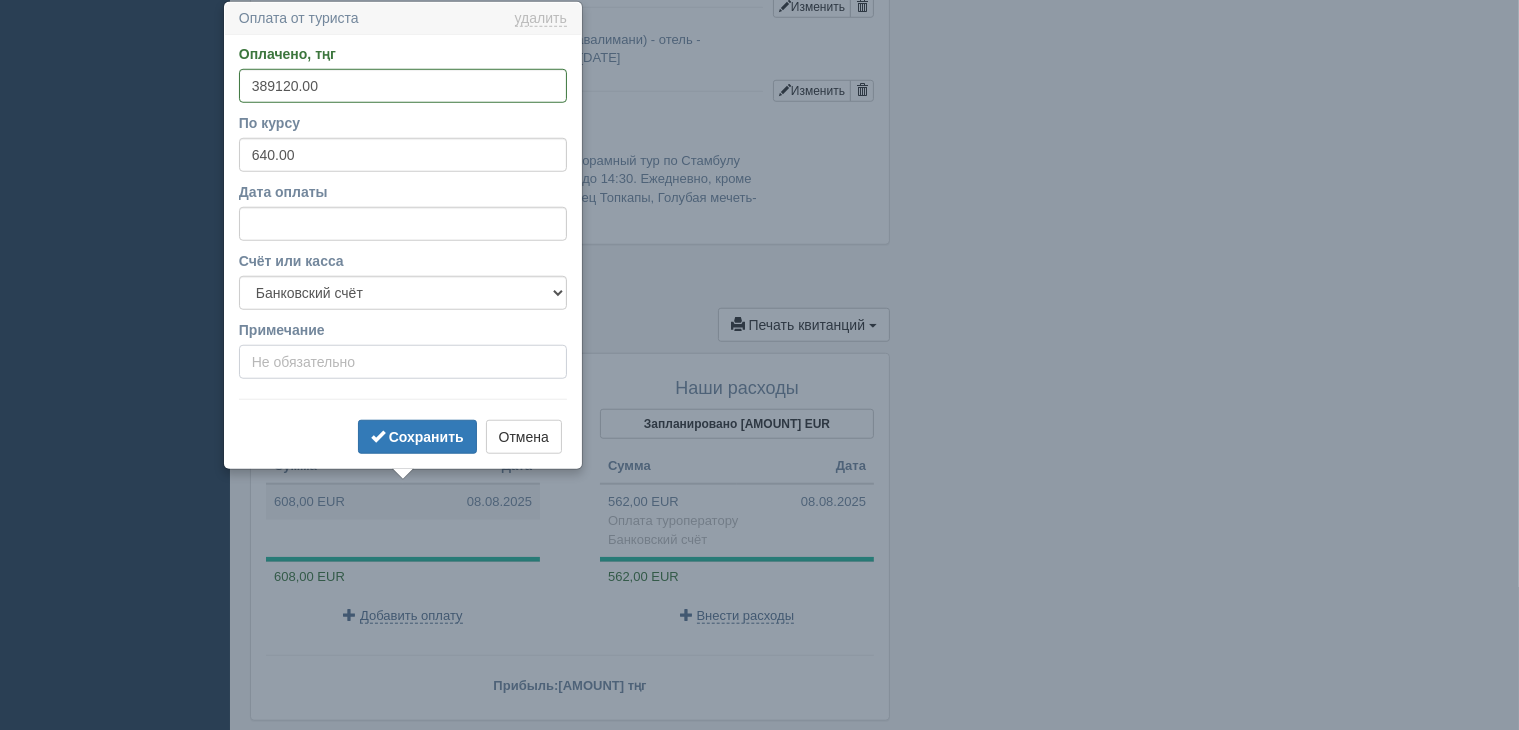 click on "Примечание" at bounding box center [403, 362] 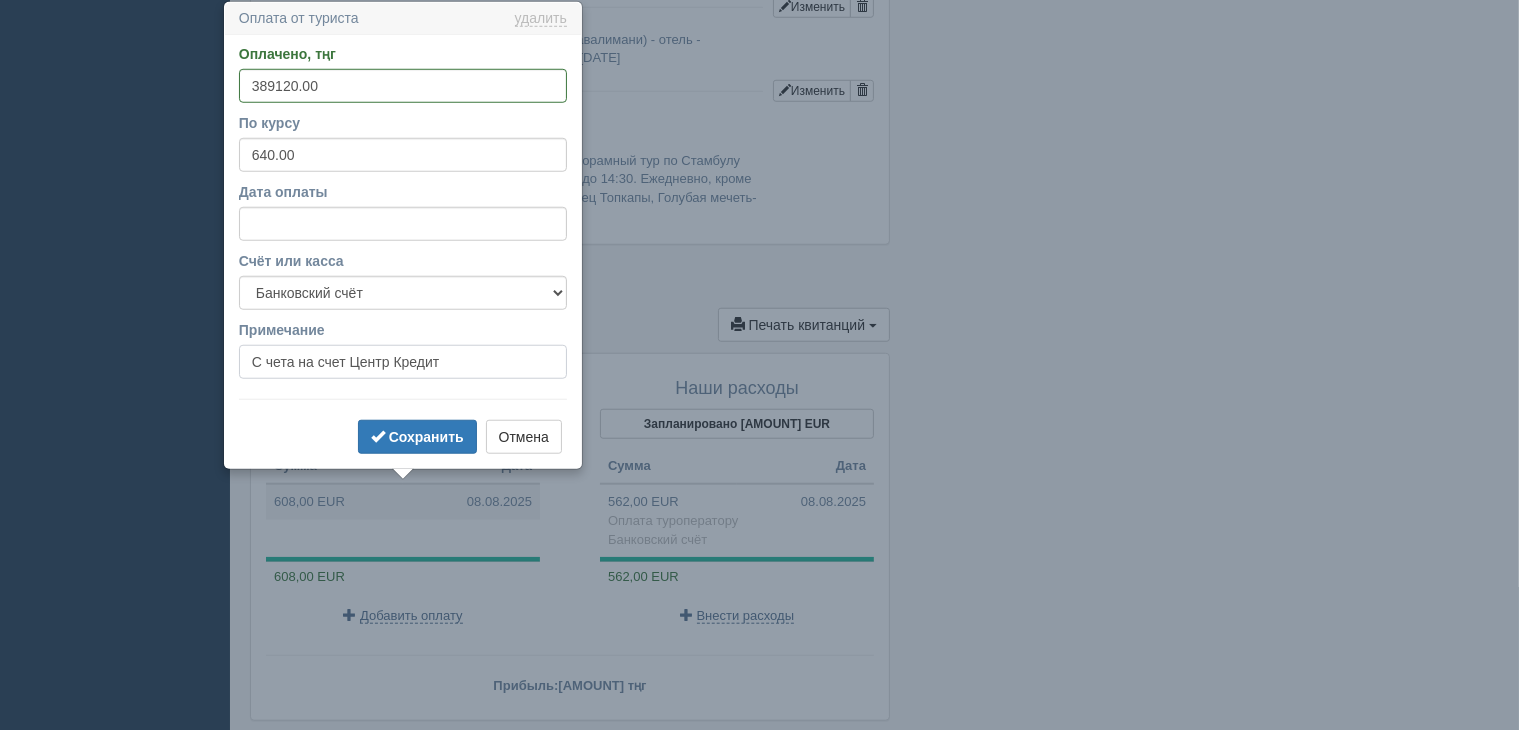 click on "С чета на счет Центр Кредит" at bounding box center [403, 362] 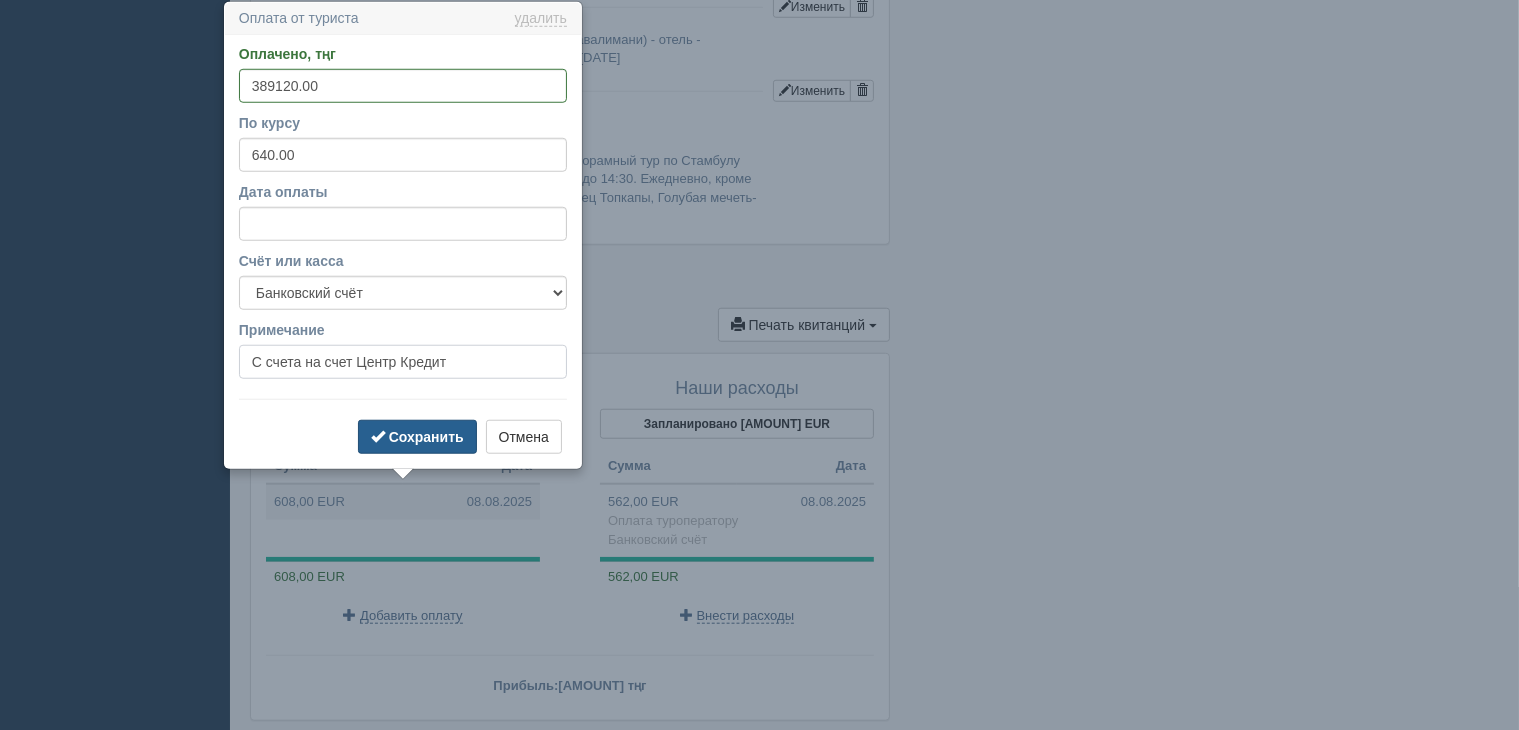 type on "С счета на счет Центр Кредит" 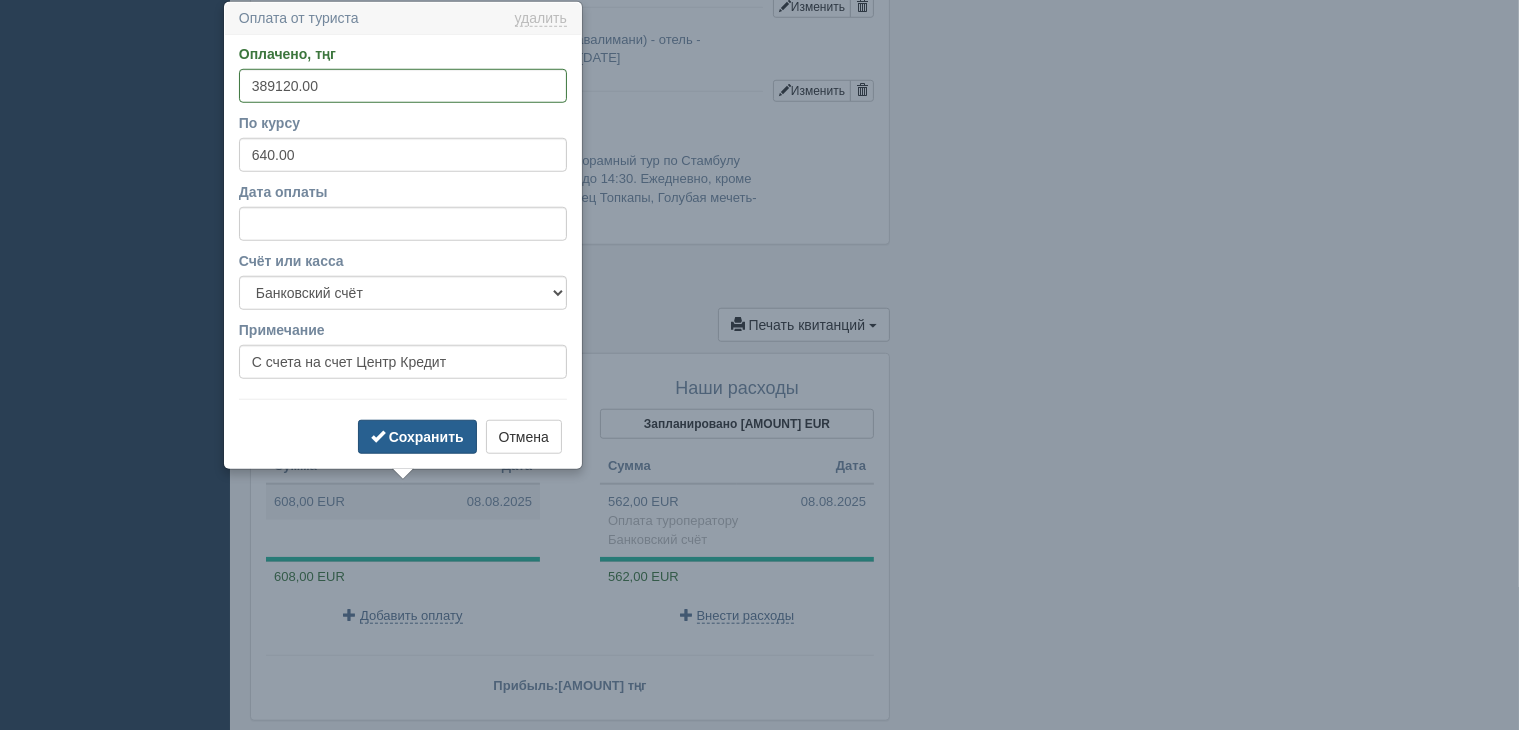 click on "Сохранить" at bounding box center [426, 437] 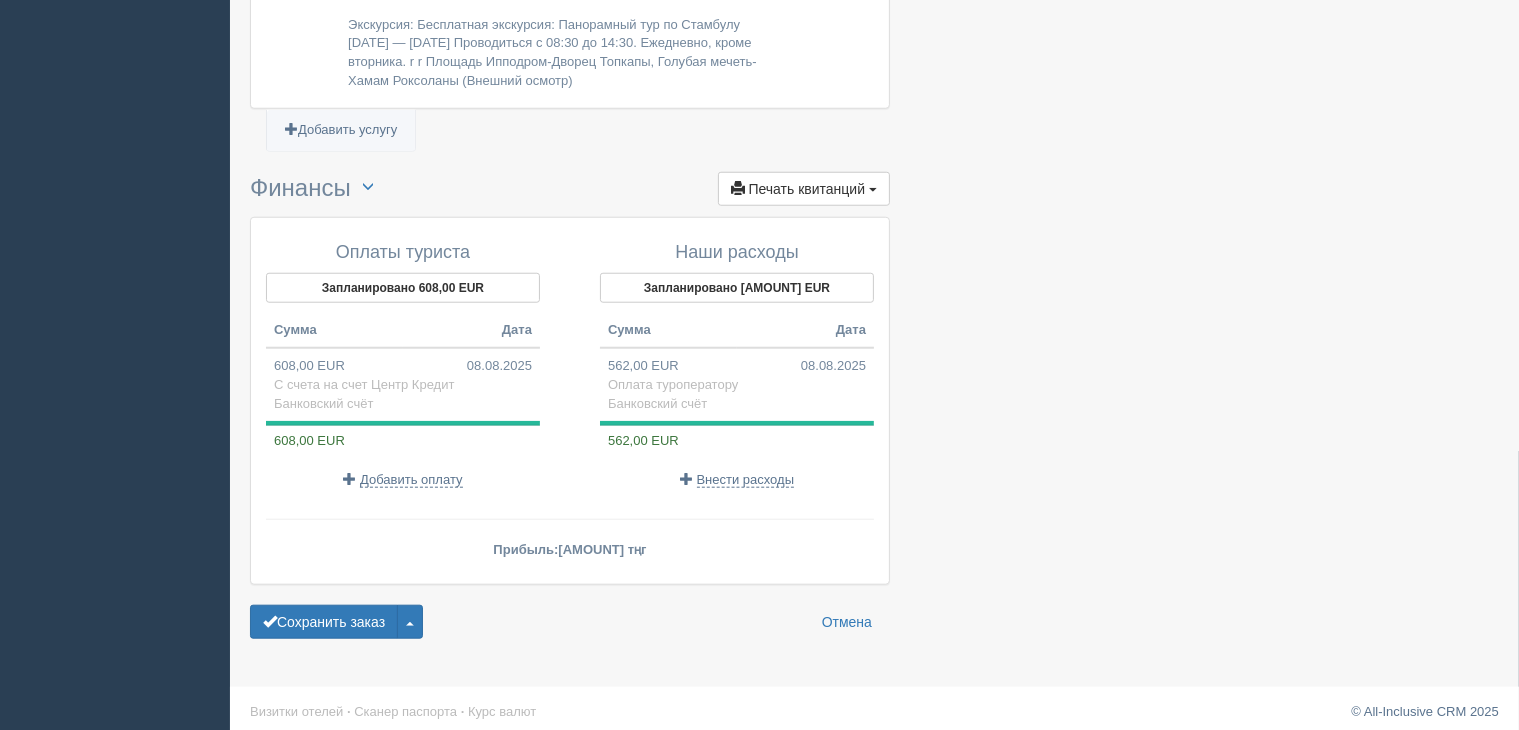 scroll, scrollTop: 1839, scrollLeft: 0, axis: vertical 